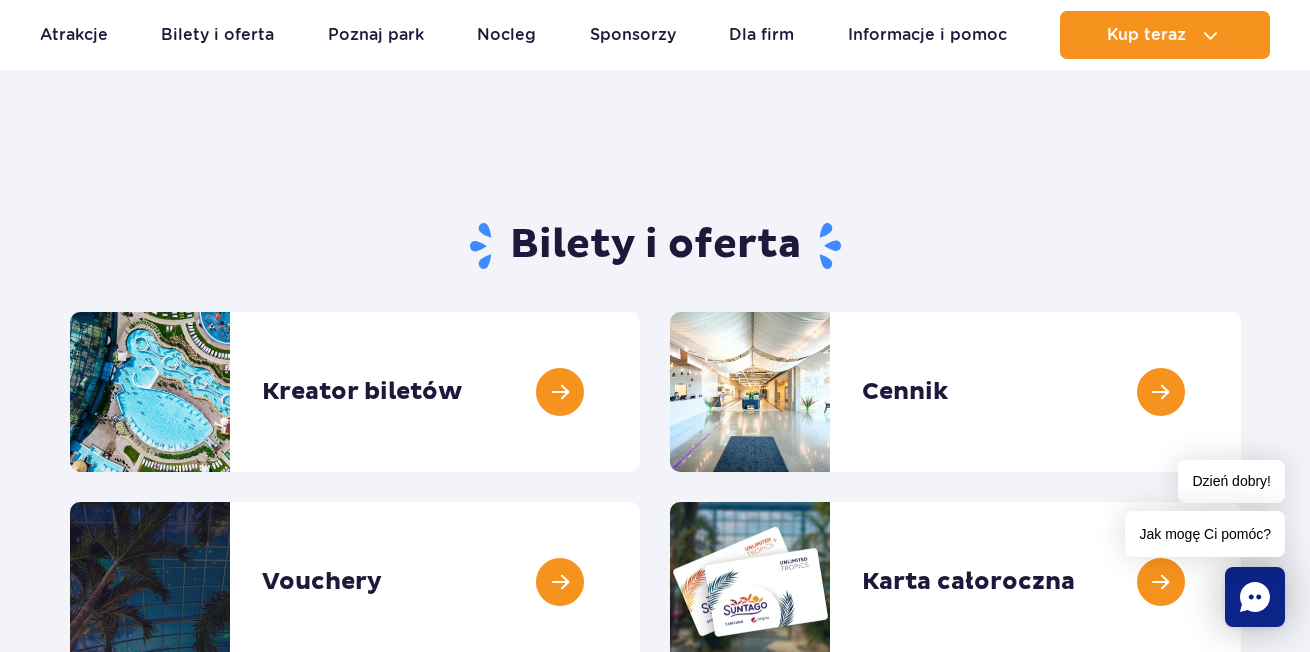 scroll, scrollTop: 200, scrollLeft: 0, axis: vertical 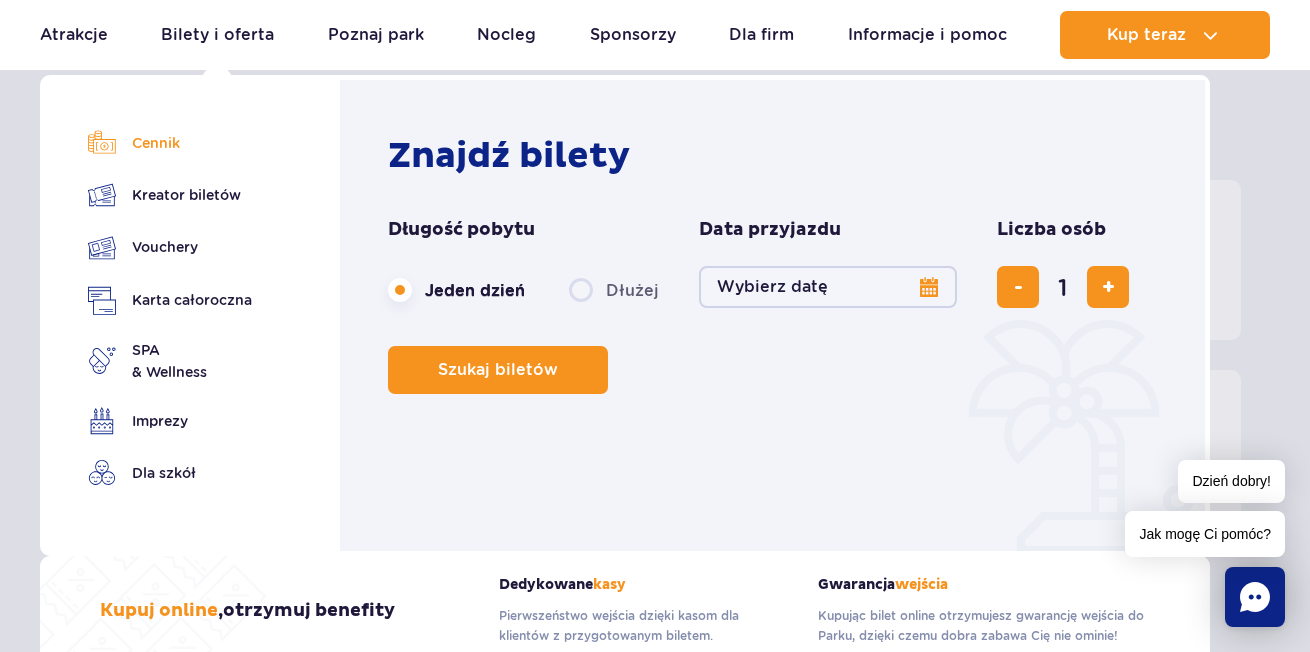 click on "Cennik" at bounding box center [170, 143] 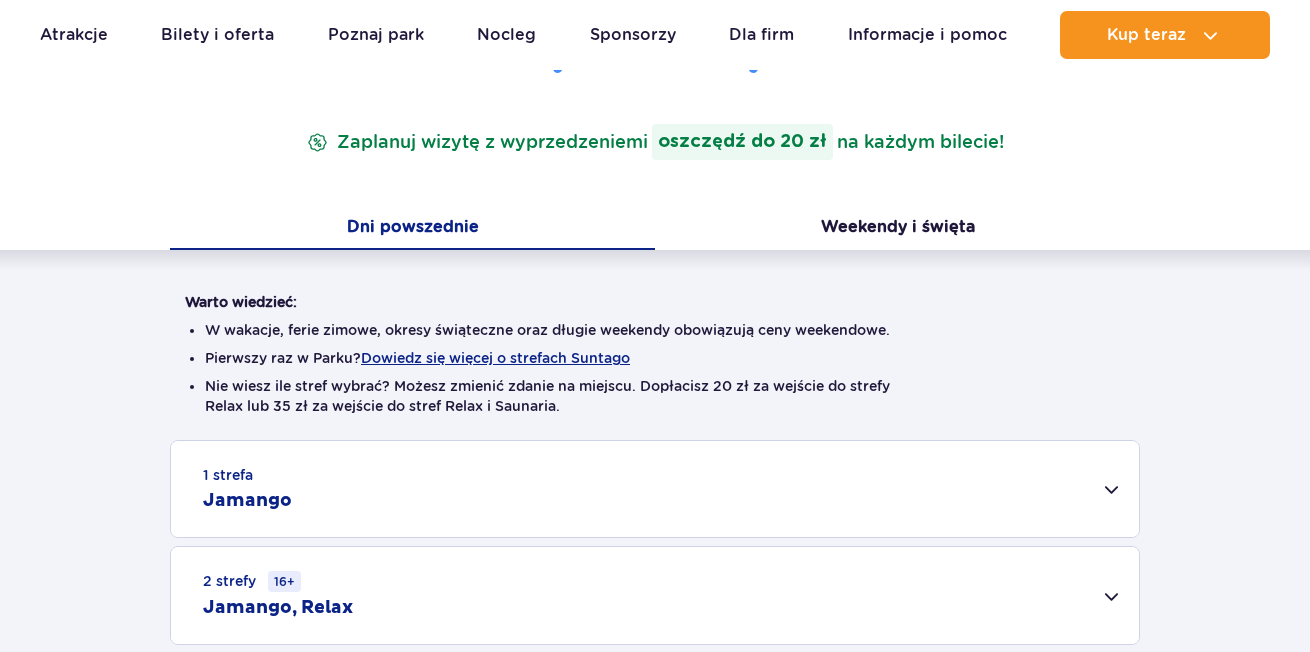 scroll, scrollTop: 300, scrollLeft: 0, axis: vertical 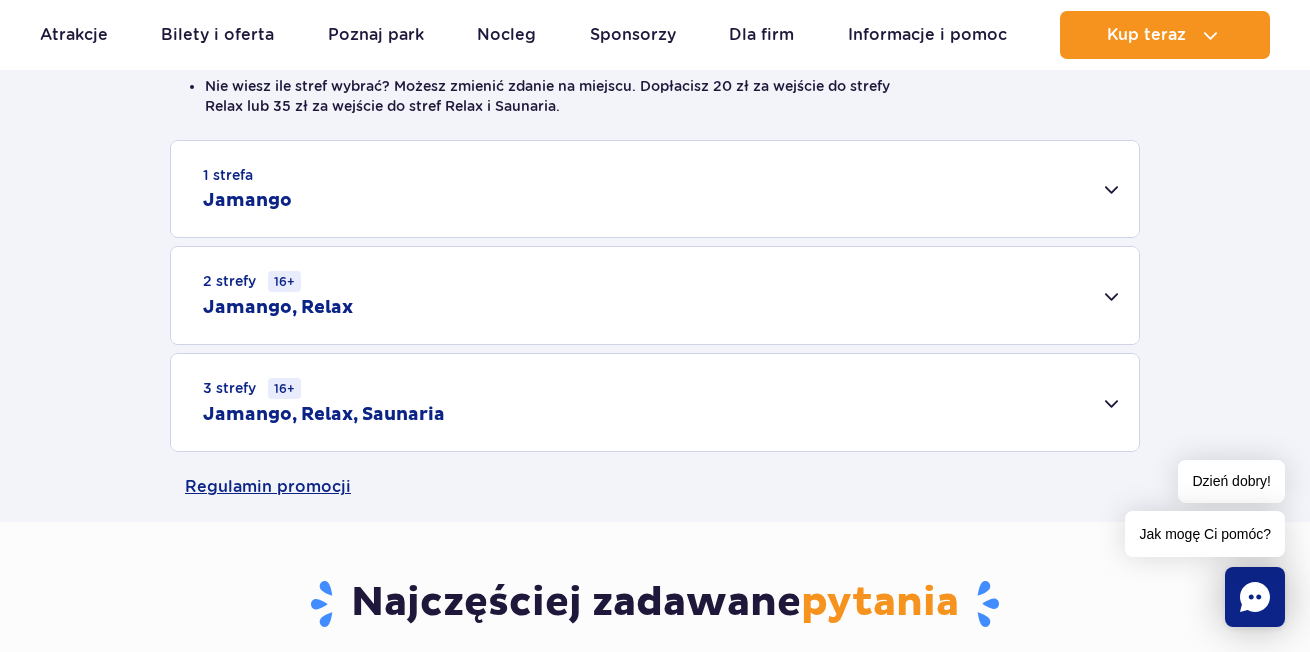 click on "1 strefa
Jamango" at bounding box center [655, 189] 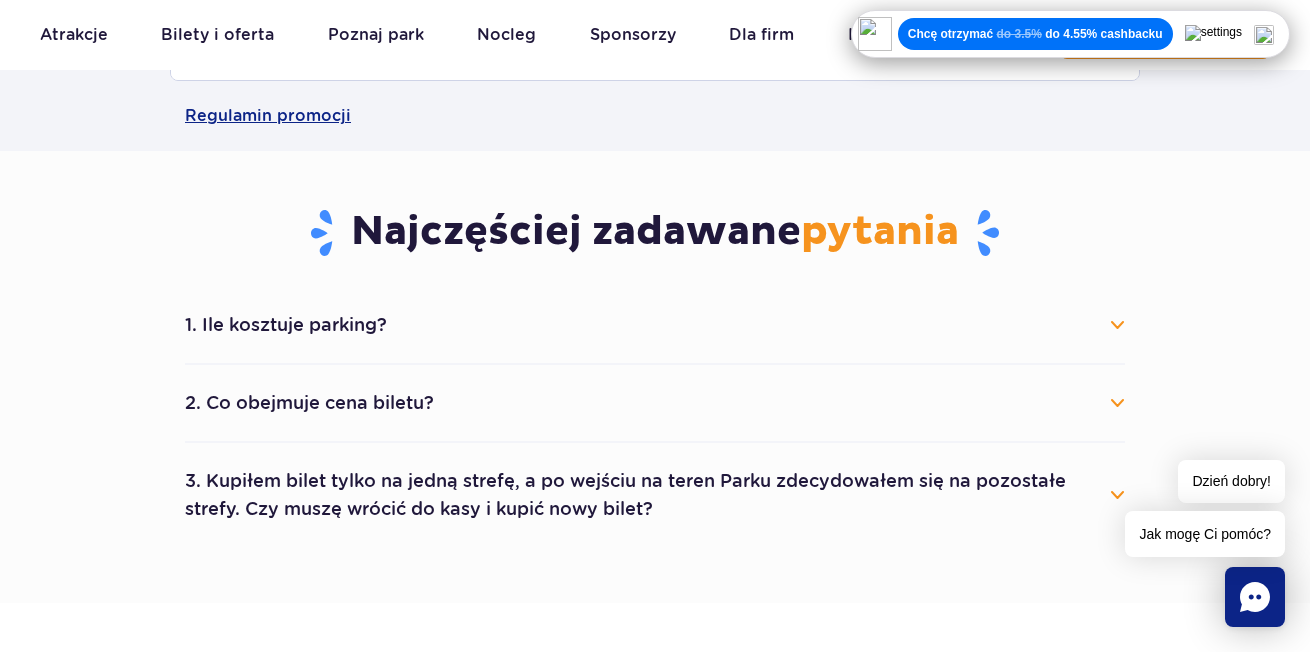 scroll, scrollTop: 1800, scrollLeft: 0, axis: vertical 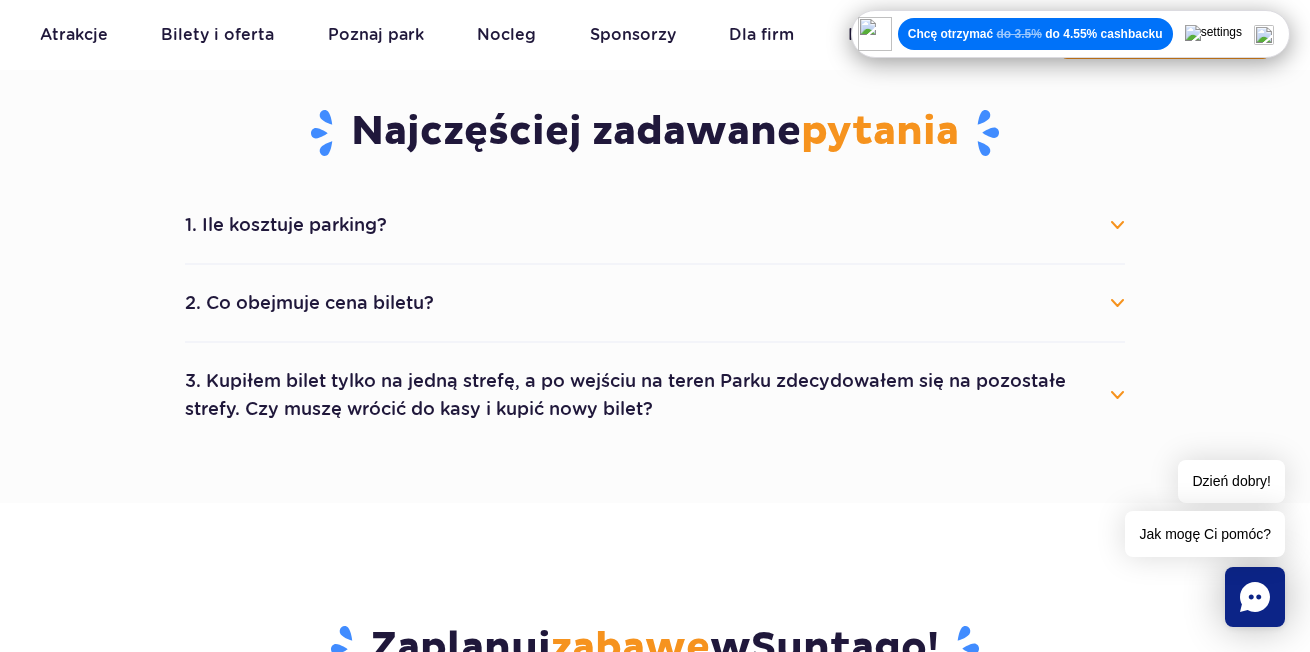 click on "1. Ile kosztuje parking?" at bounding box center (655, 225) 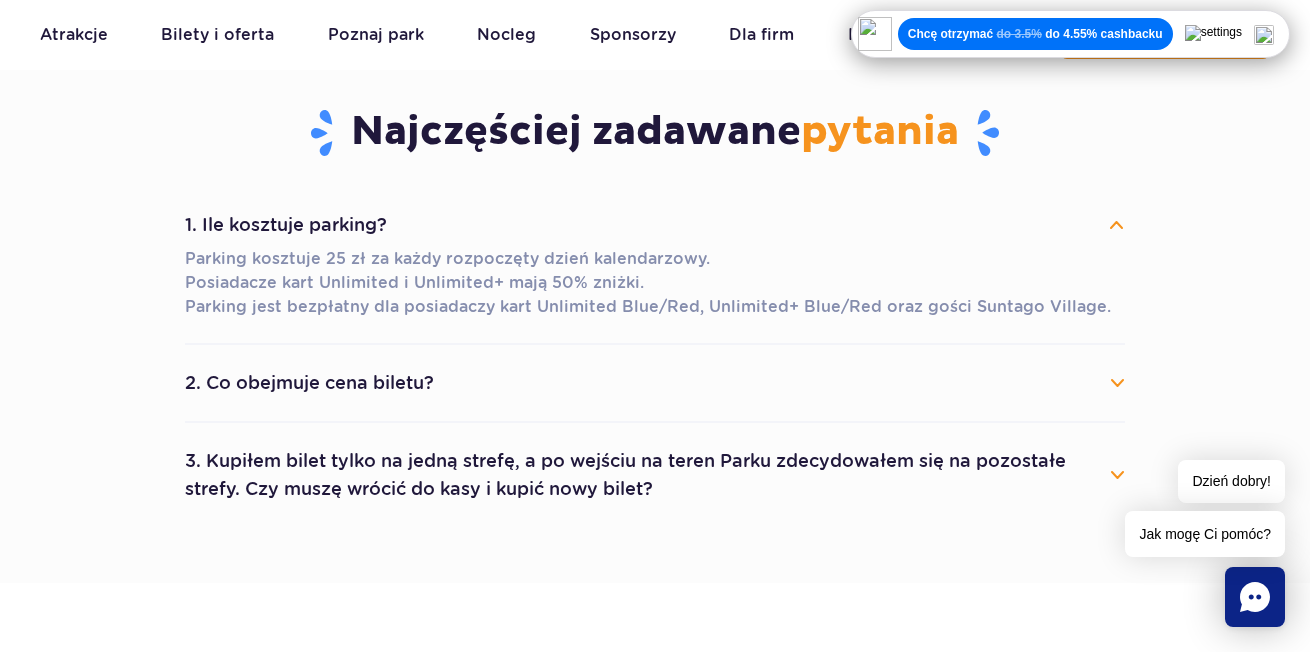 click on "1. Ile kosztuje parking?" at bounding box center [655, 225] 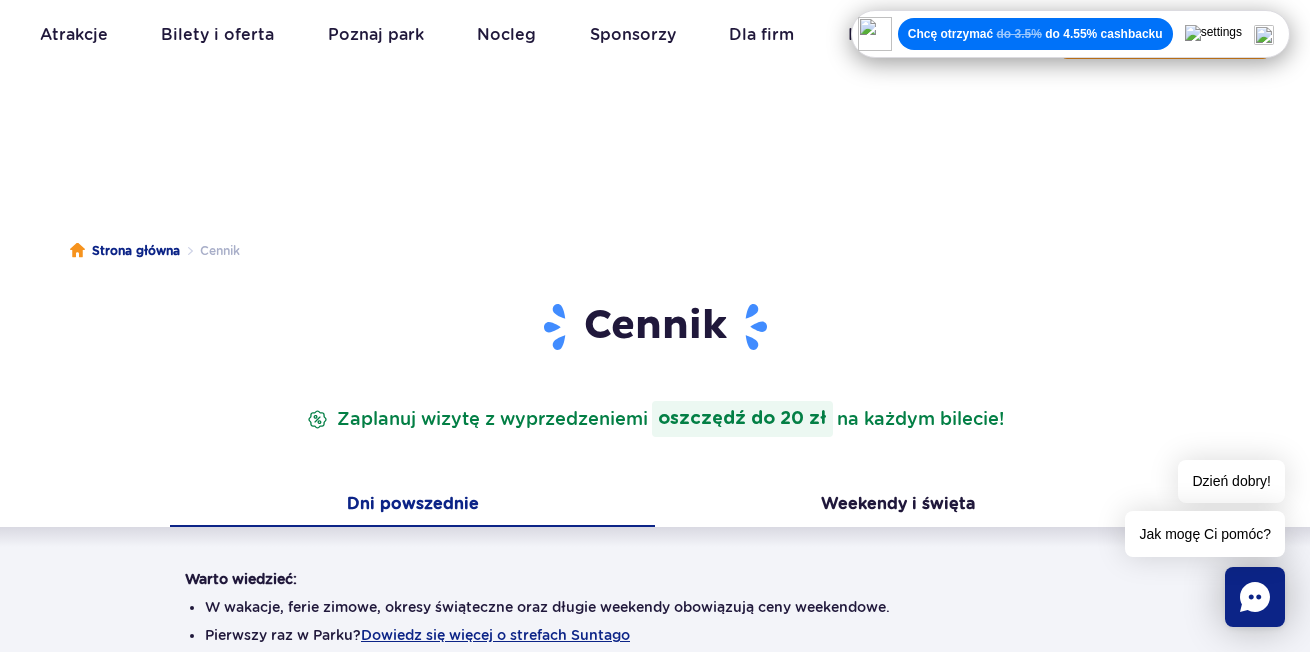 scroll, scrollTop: 0, scrollLeft: 0, axis: both 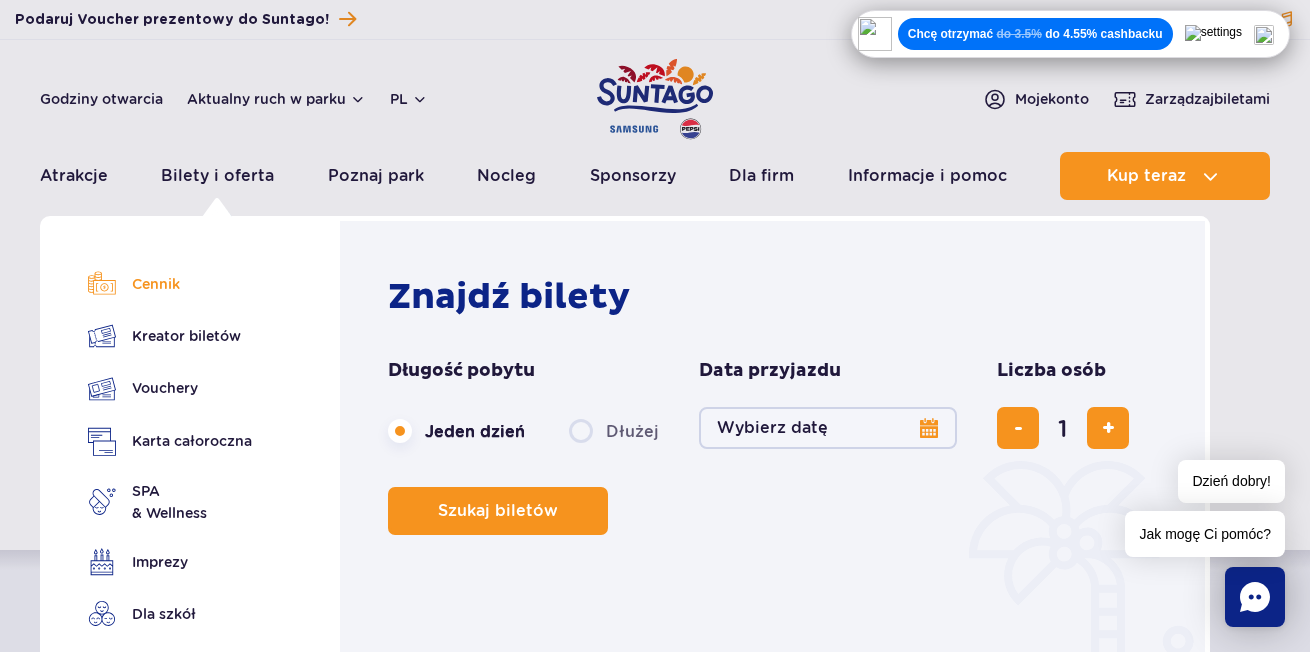 click on "Cennik" at bounding box center (170, 284) 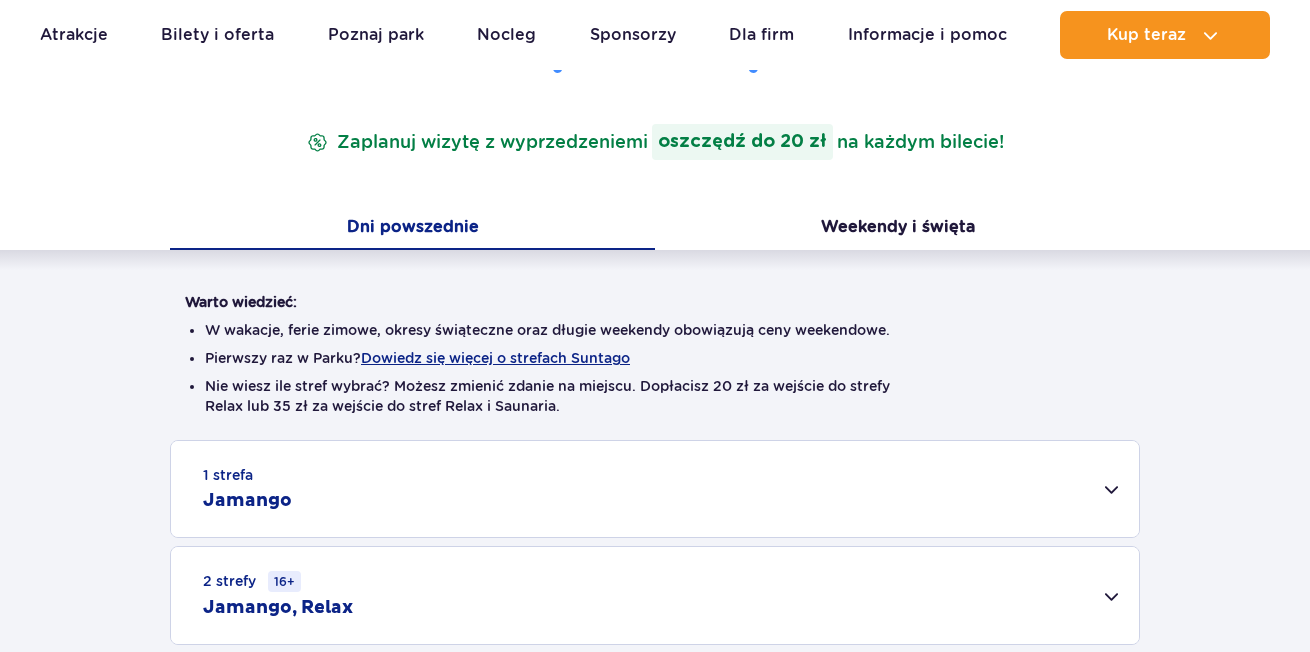 scroll, scrollTop: 400, scrollLeft: 0, axis: vertical 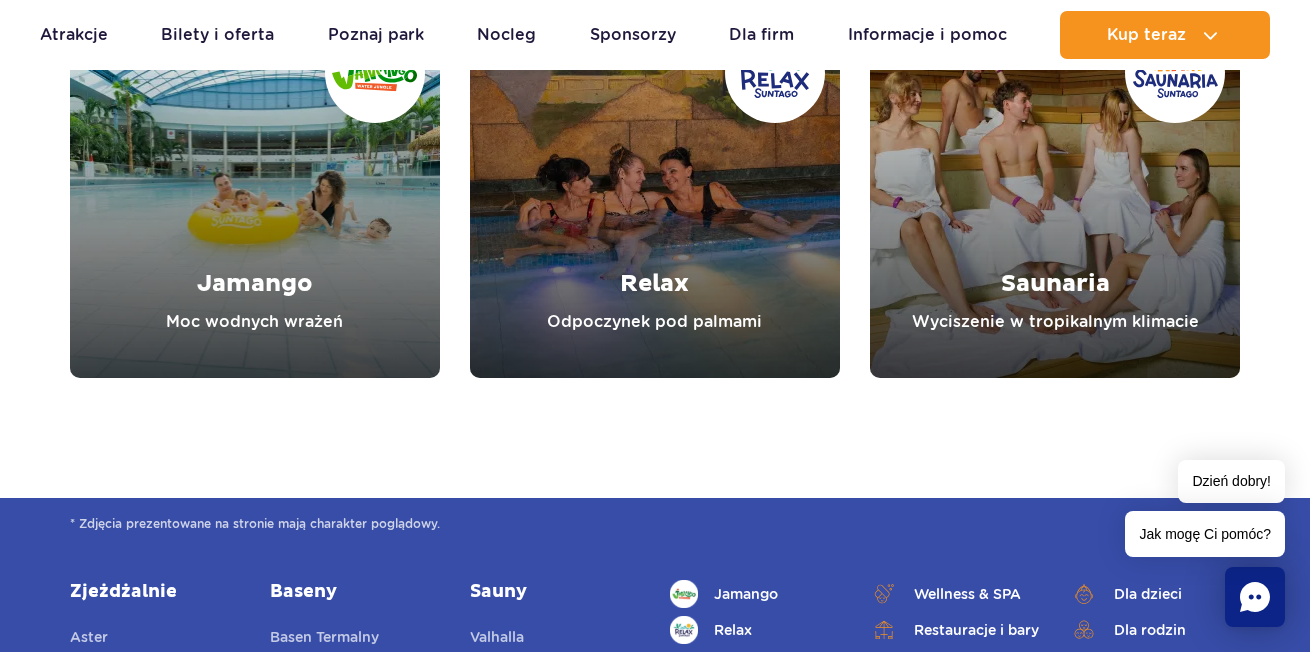 click at bounding box center [255, 193] 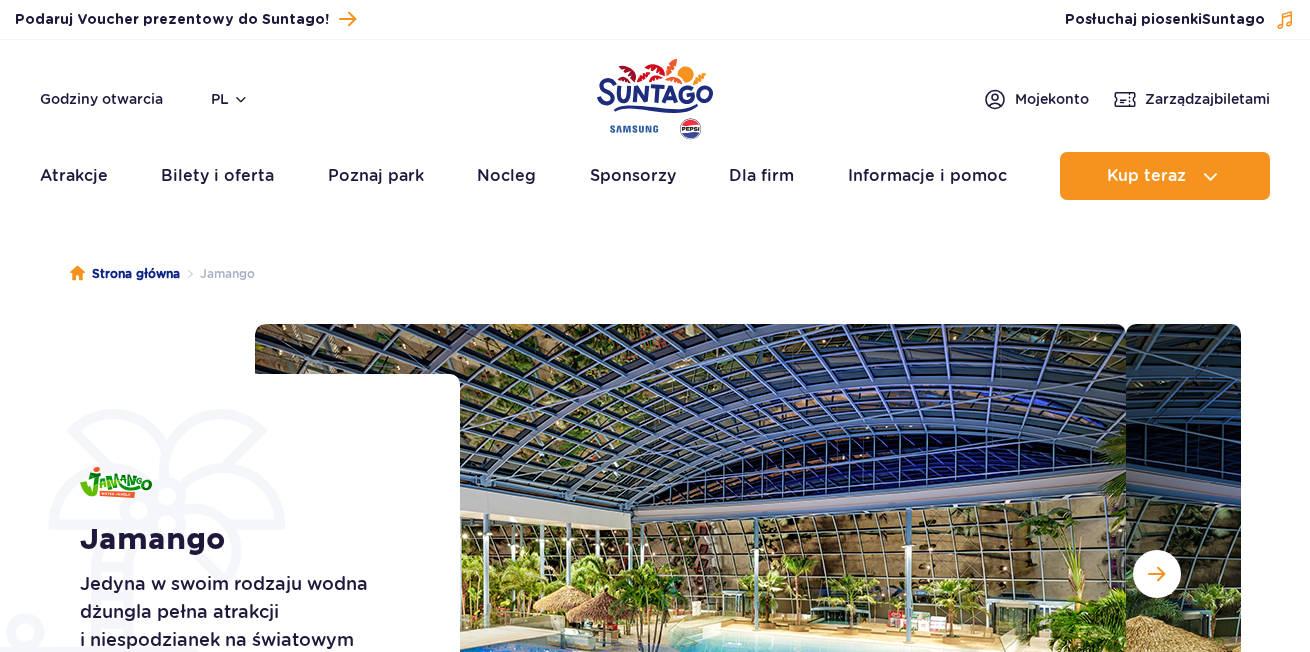 scroll, scrollTop: 300, scrollLeft: 0, axis: vertical 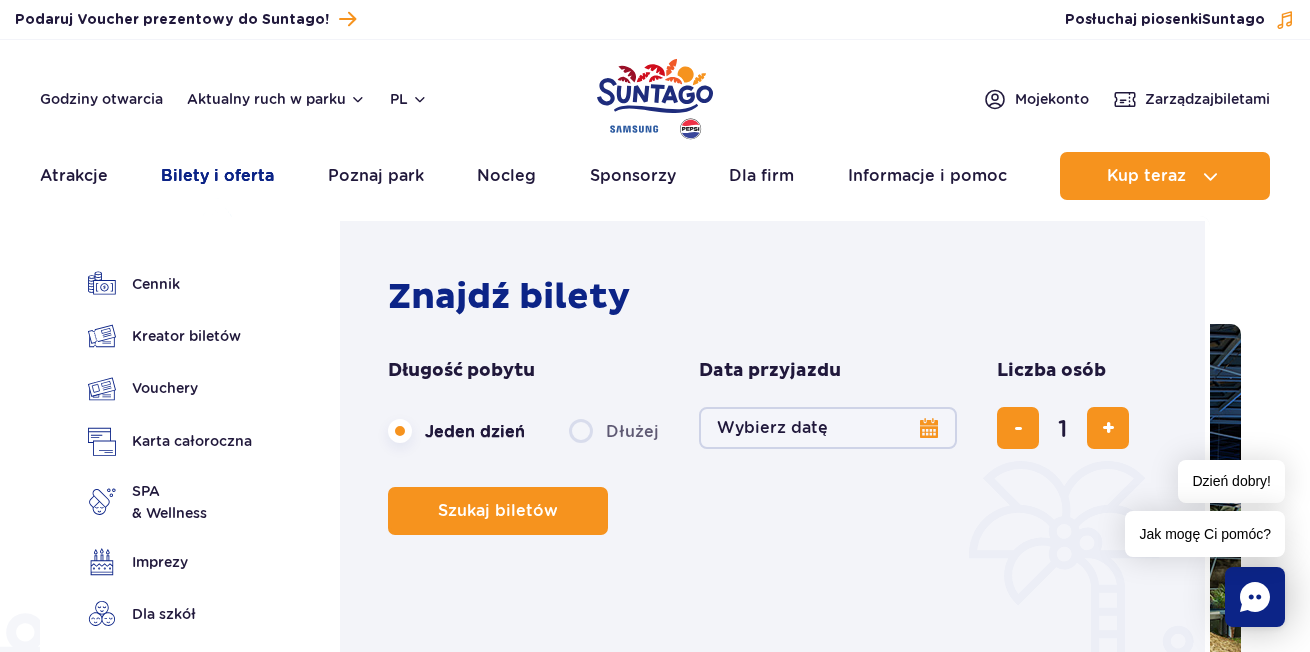 click on "Bilety i oferta" at bounding box center (217, 176) 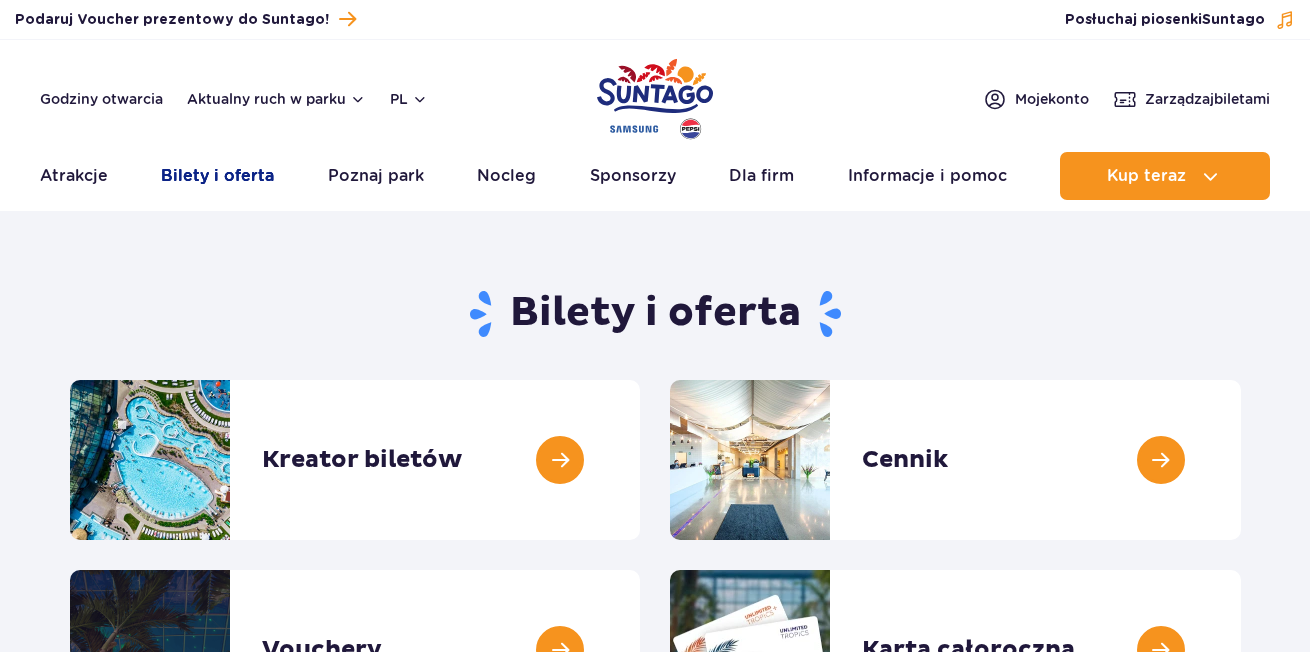 scroll, scrollTop: 0, scrollLeft: 0, axis: both 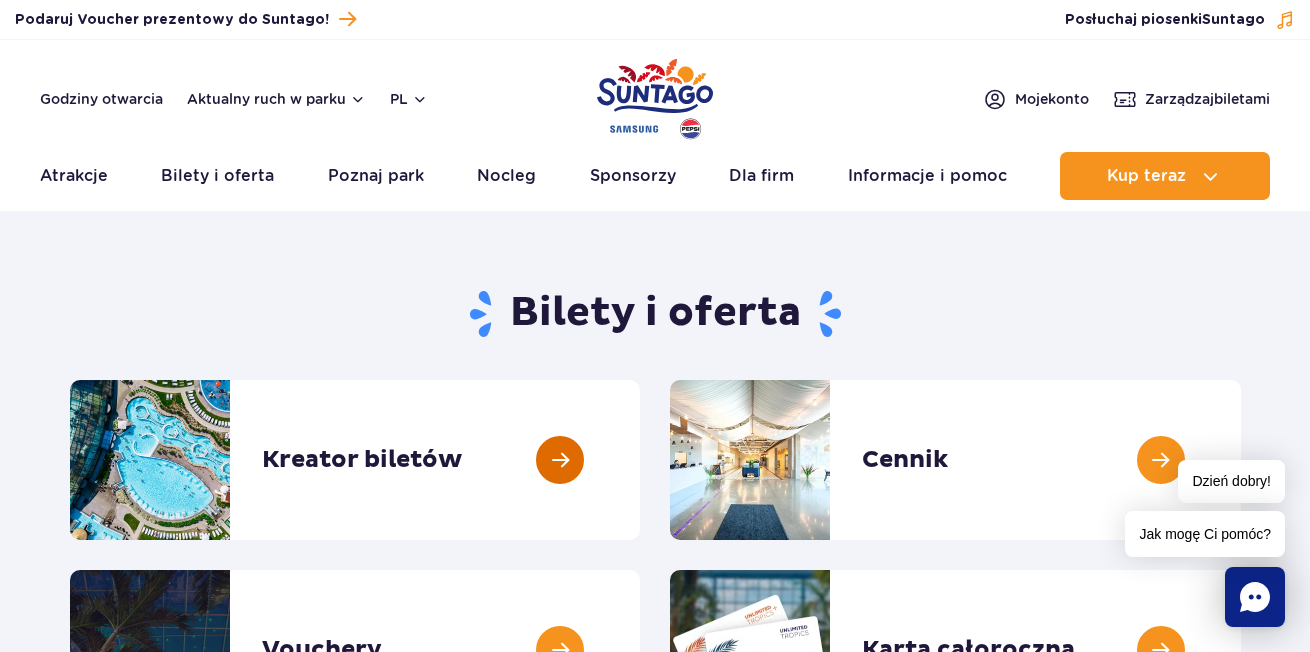 click at bounding box center [640, 460] 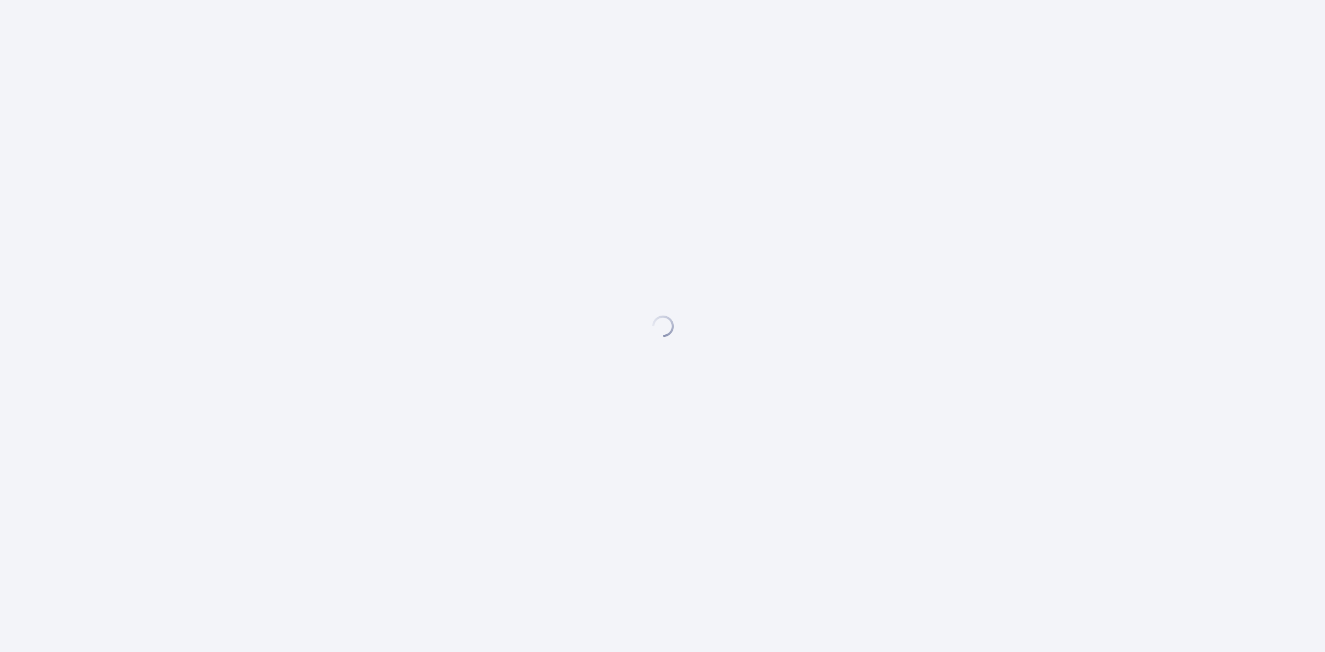 scroll, scrollTop: 0, scrollLeft: 0, axis: both 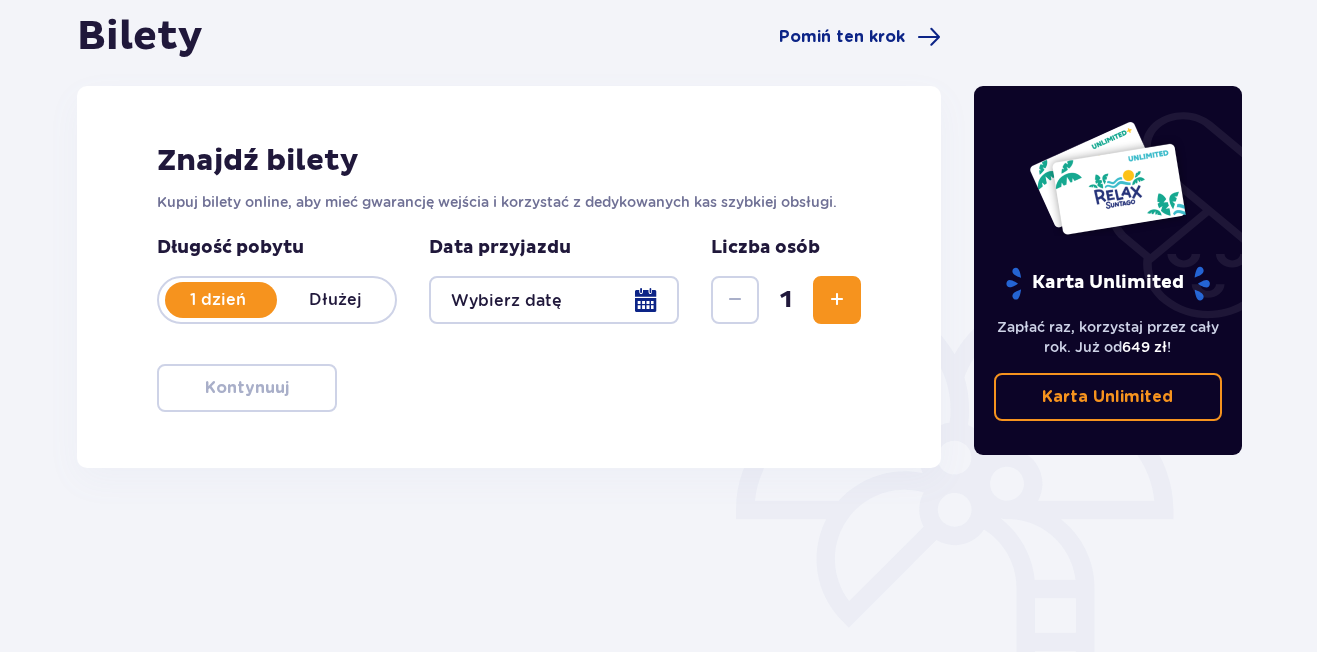 click at bounding box center (554, 300) 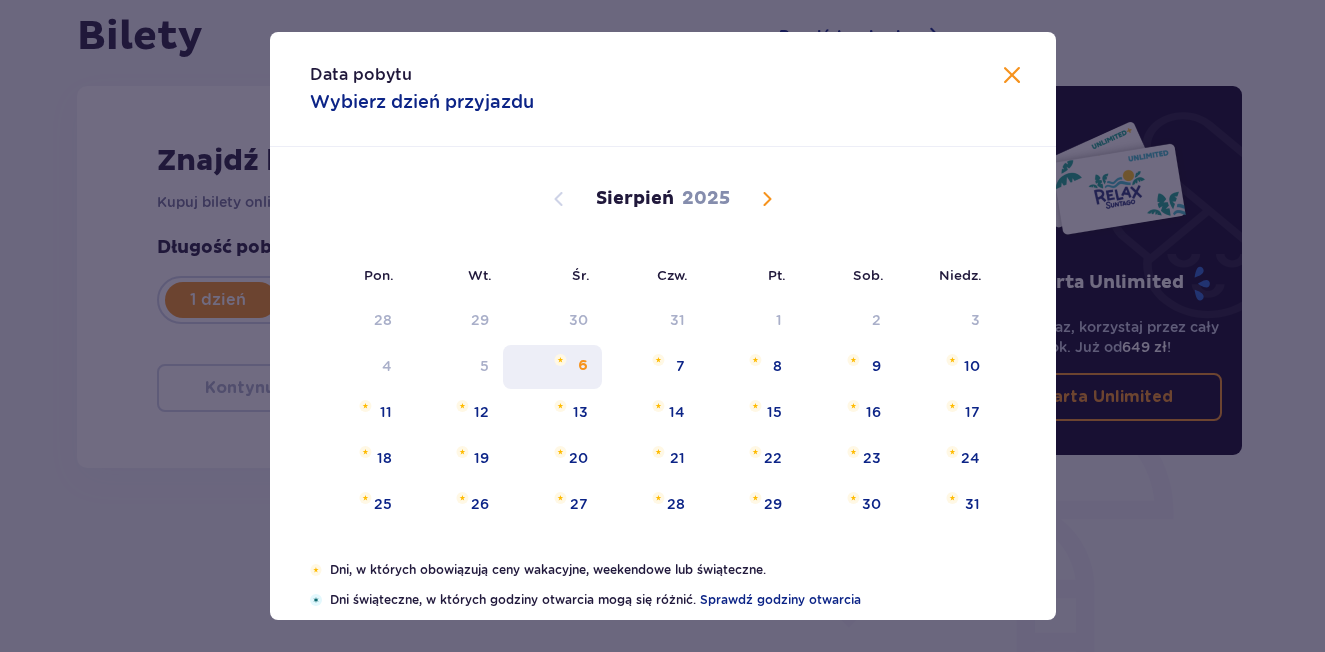 drag, startPoint x: 579, startPoint y: 364, endPoint x: 598, endPoint y: 384, distance: 27.58623 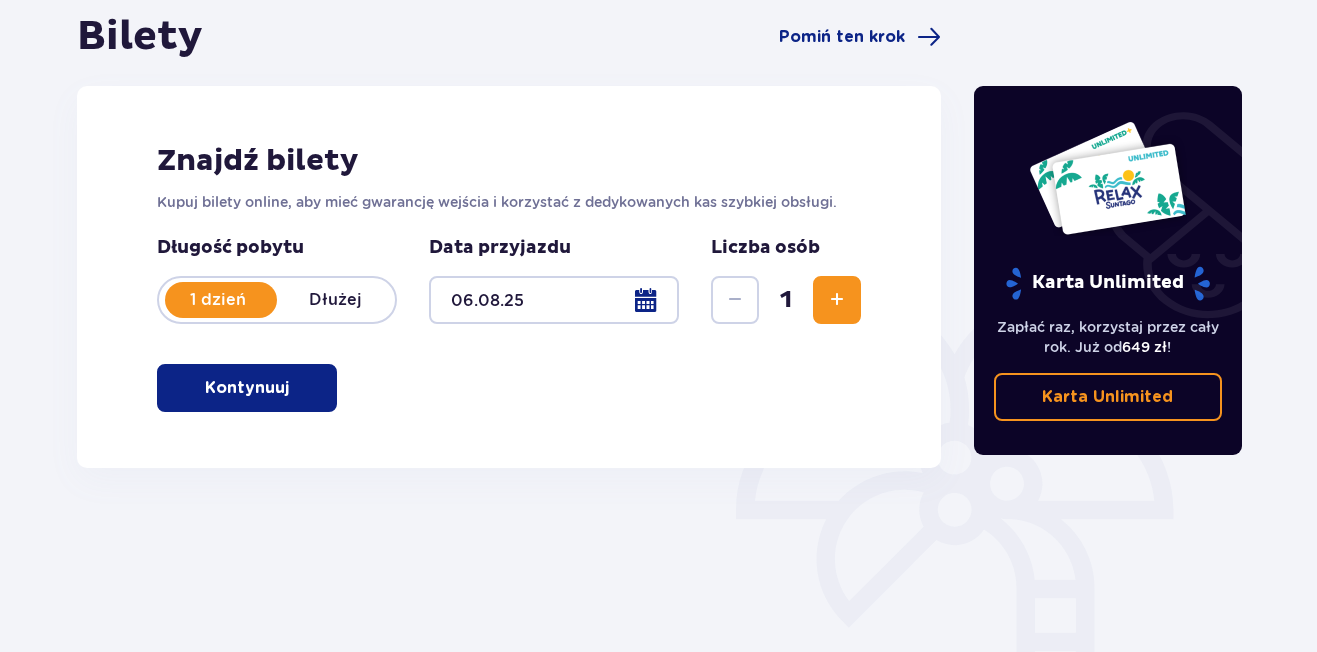 click at bounding box center [837, 300] 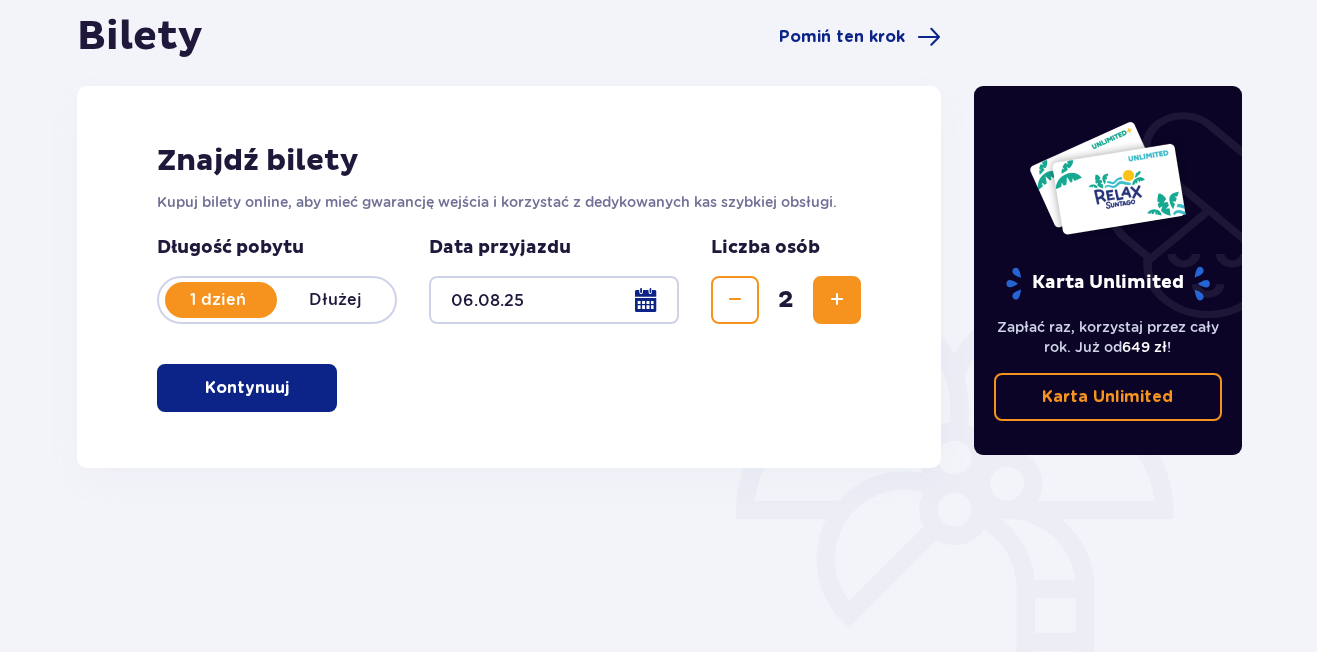 click at bounding box center (837, 300) 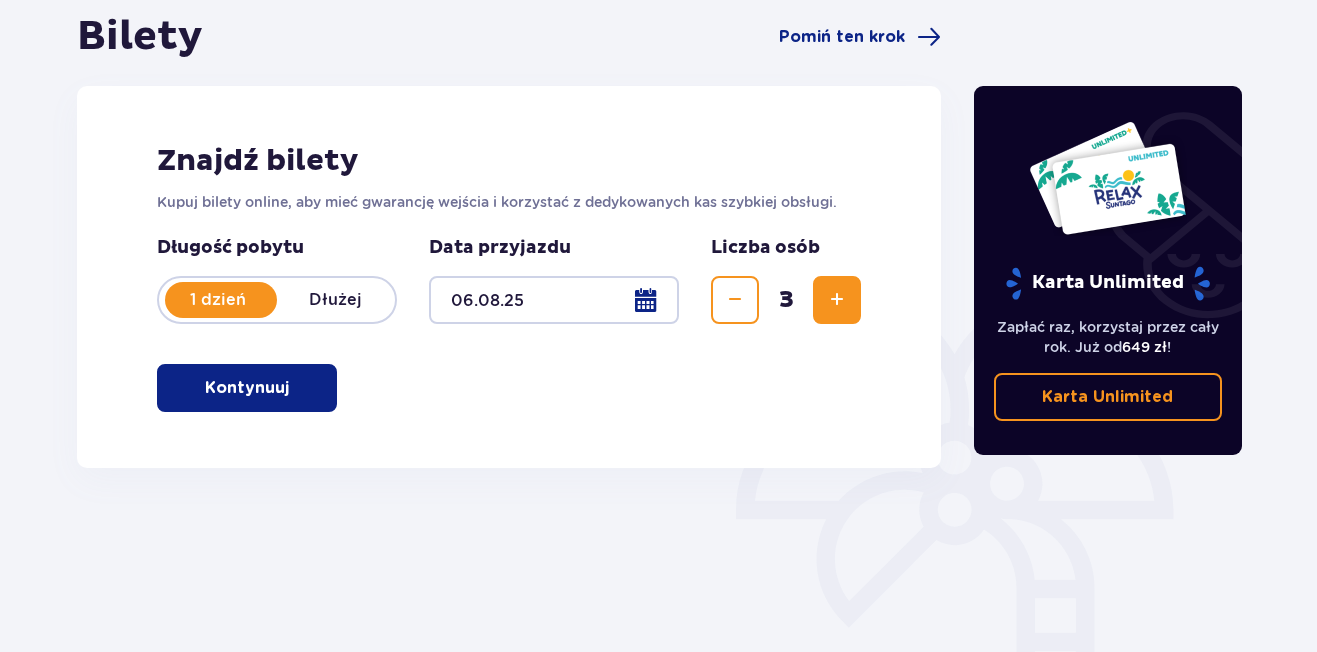 click on "Kontynuuj" at bounding box center [247, 388] 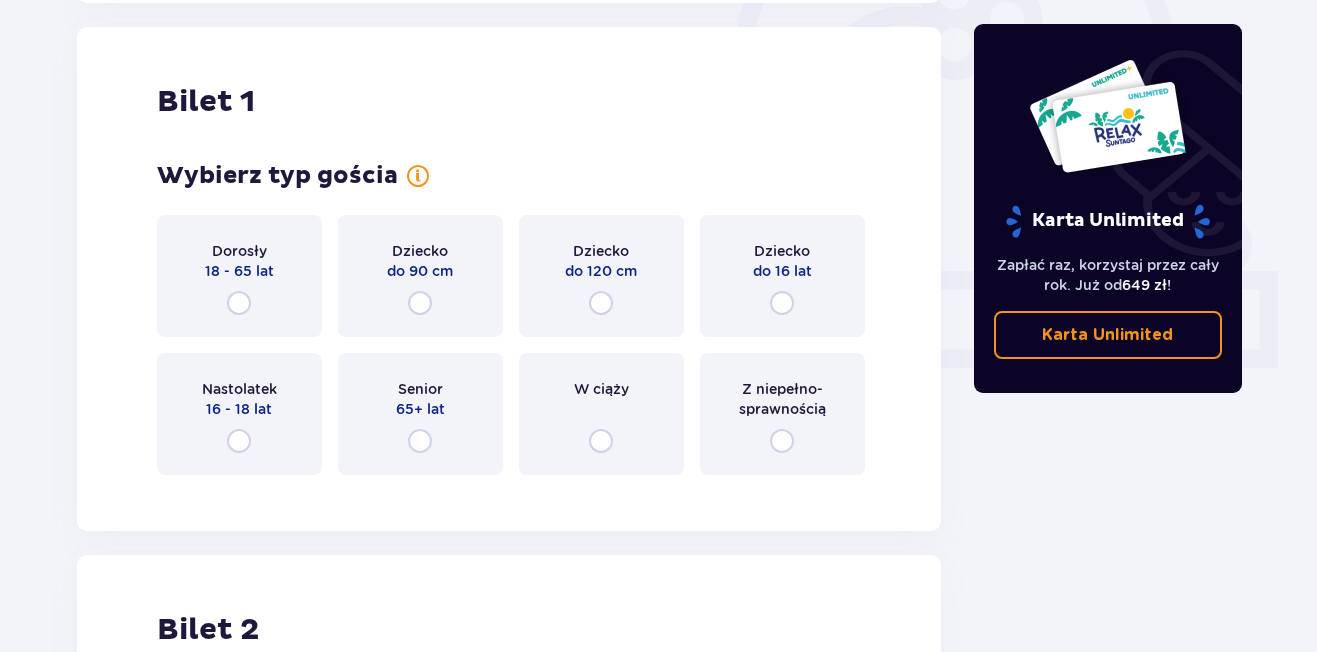 scroll, scrollTop: 668, scrollLeft: 0, axis: vertical 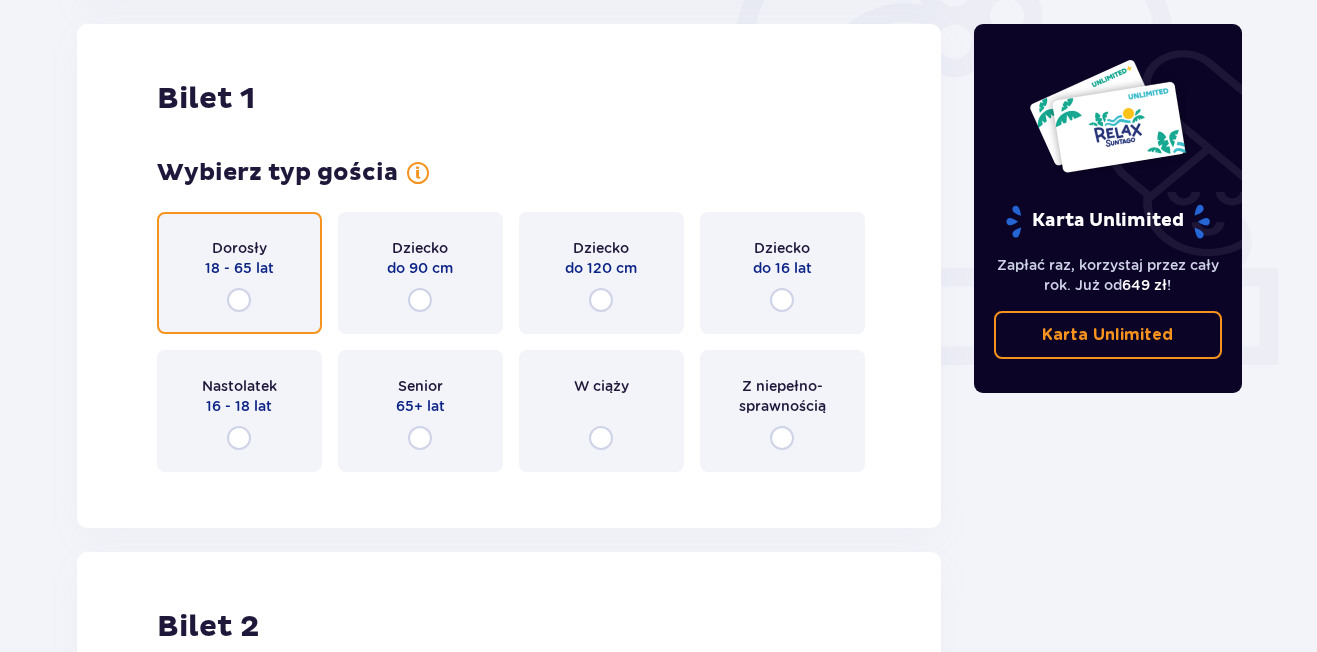 click at bounding box center [239, 300] 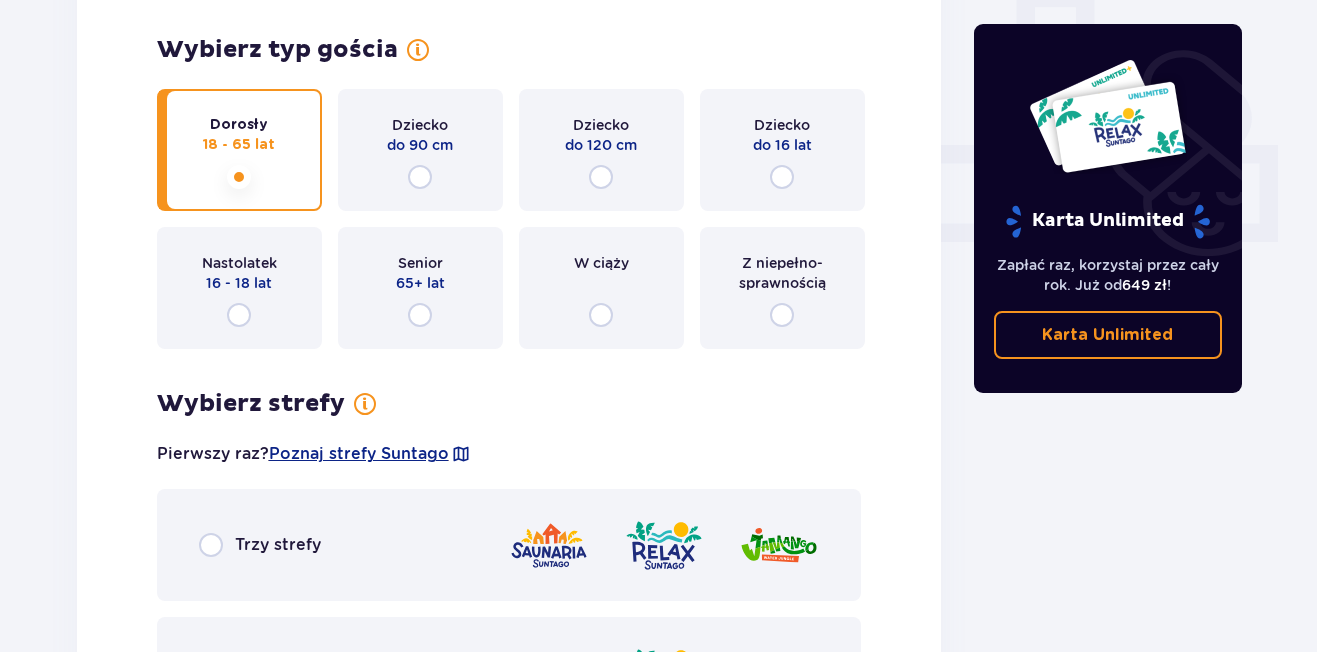scroll, scrollTop: 756, scrollLeft: 0, axis: vertical 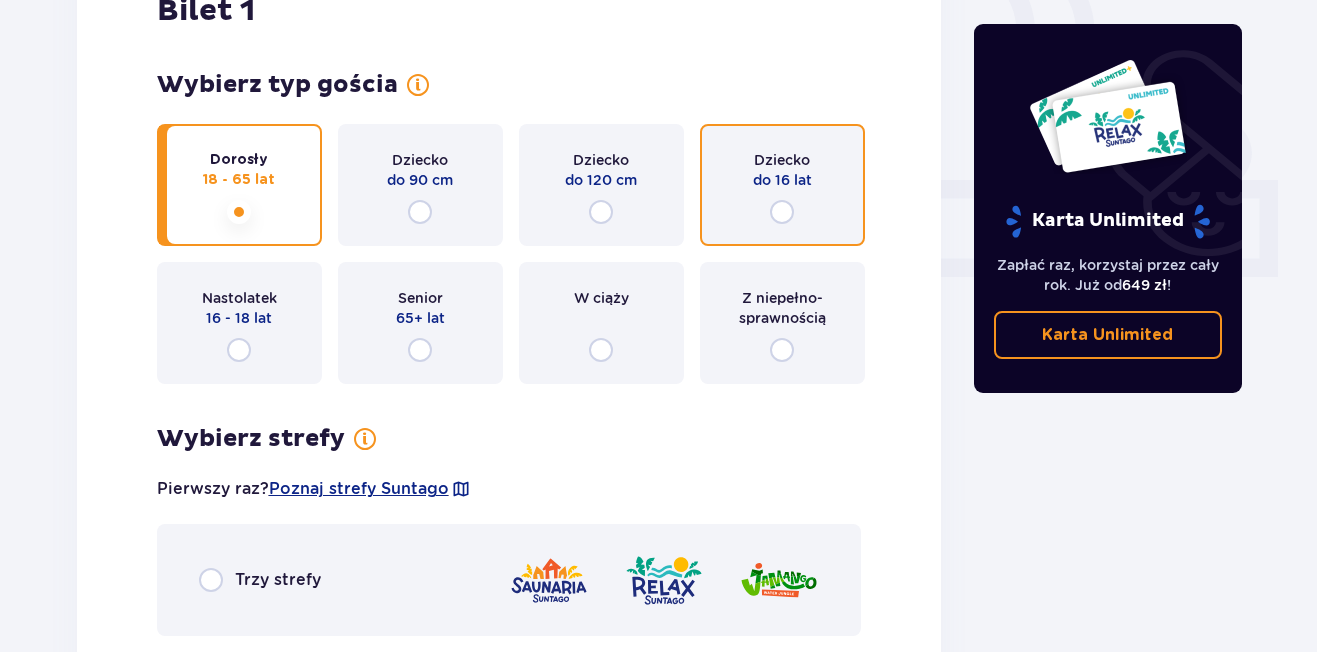 click at bounding box center (782, 212) 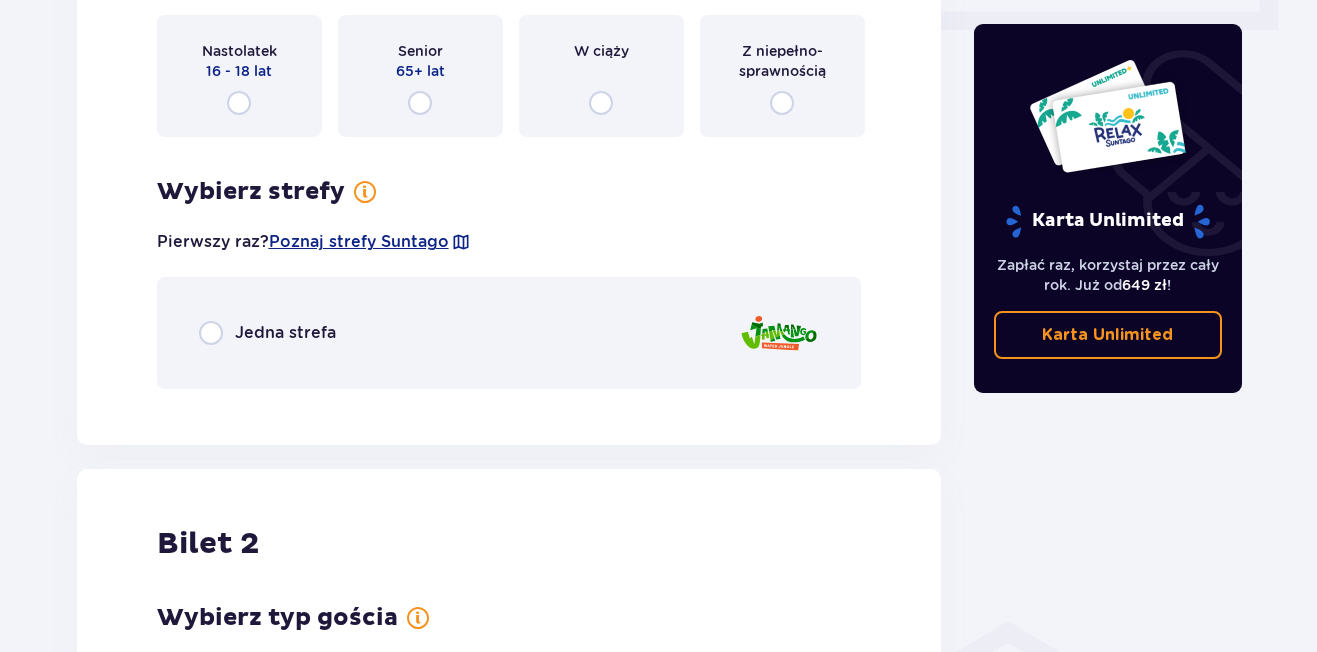 scroll, scrollTop: 756, scrollLeft: 0, axis: vertical 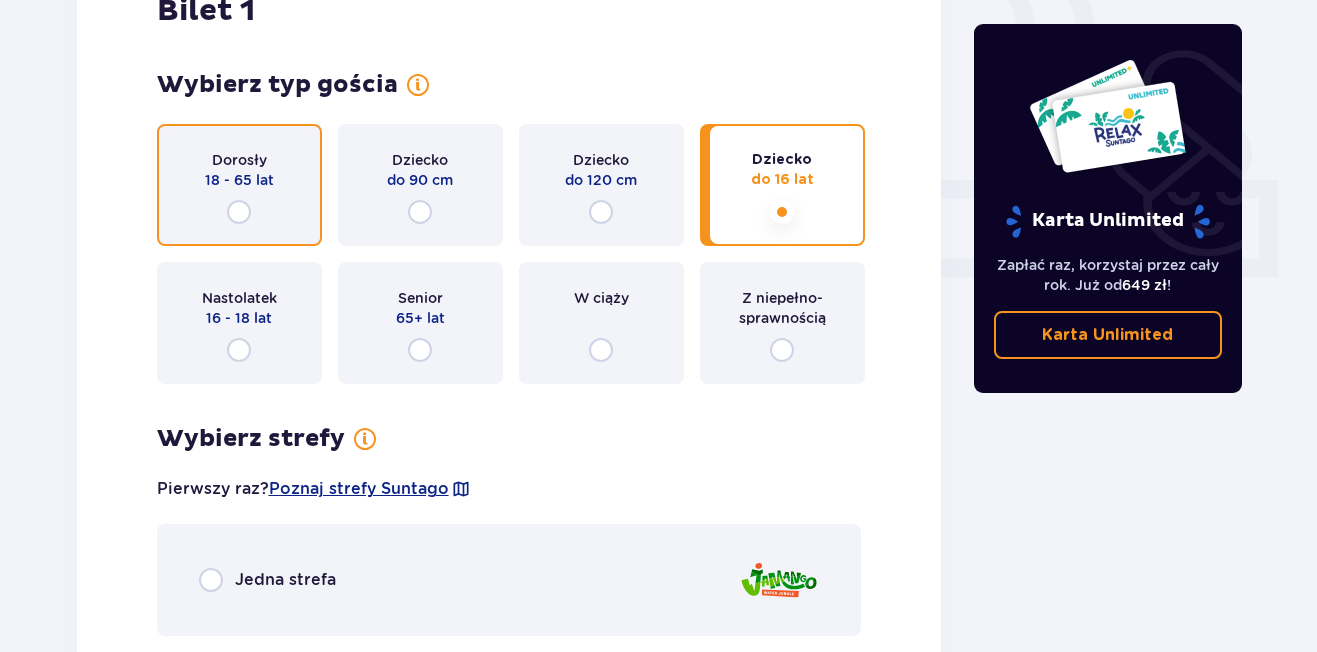 drag, startPoint x: 242, startPoint y: 211, endPoint x: 255, endPoint y: 227, distance: 20.615528 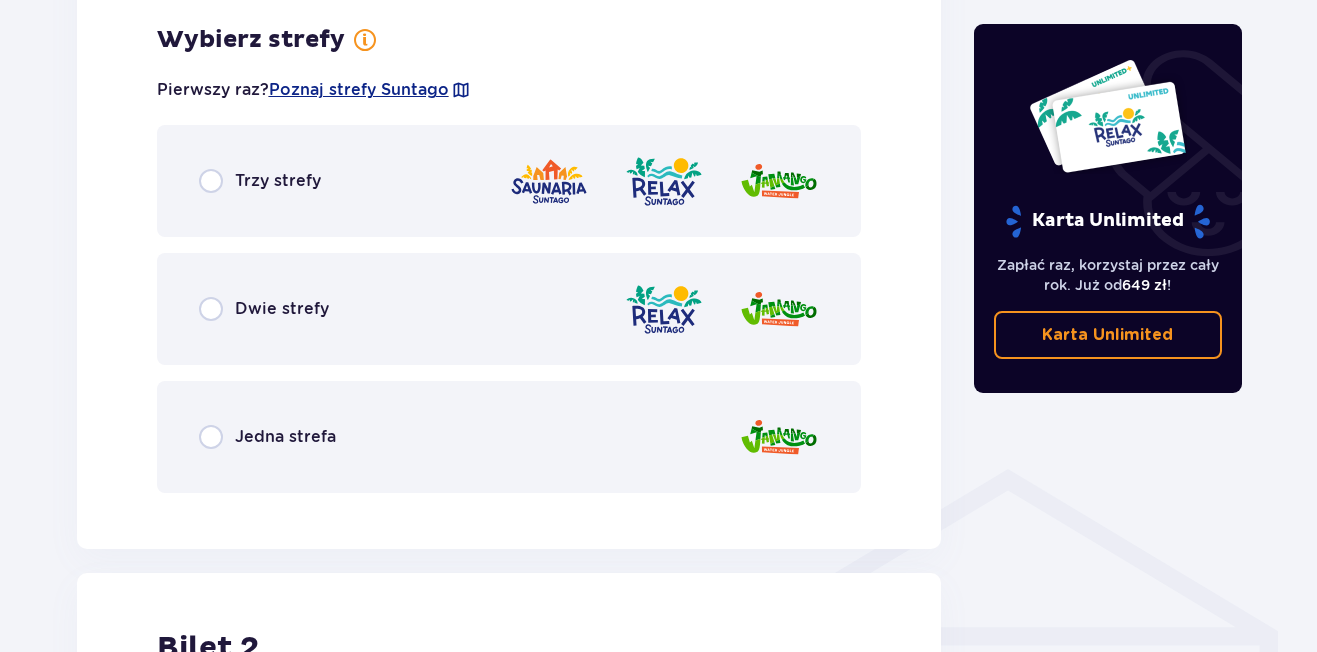 scroll, scrollTop: 1156, scrollLeft: 0, axis: vertical 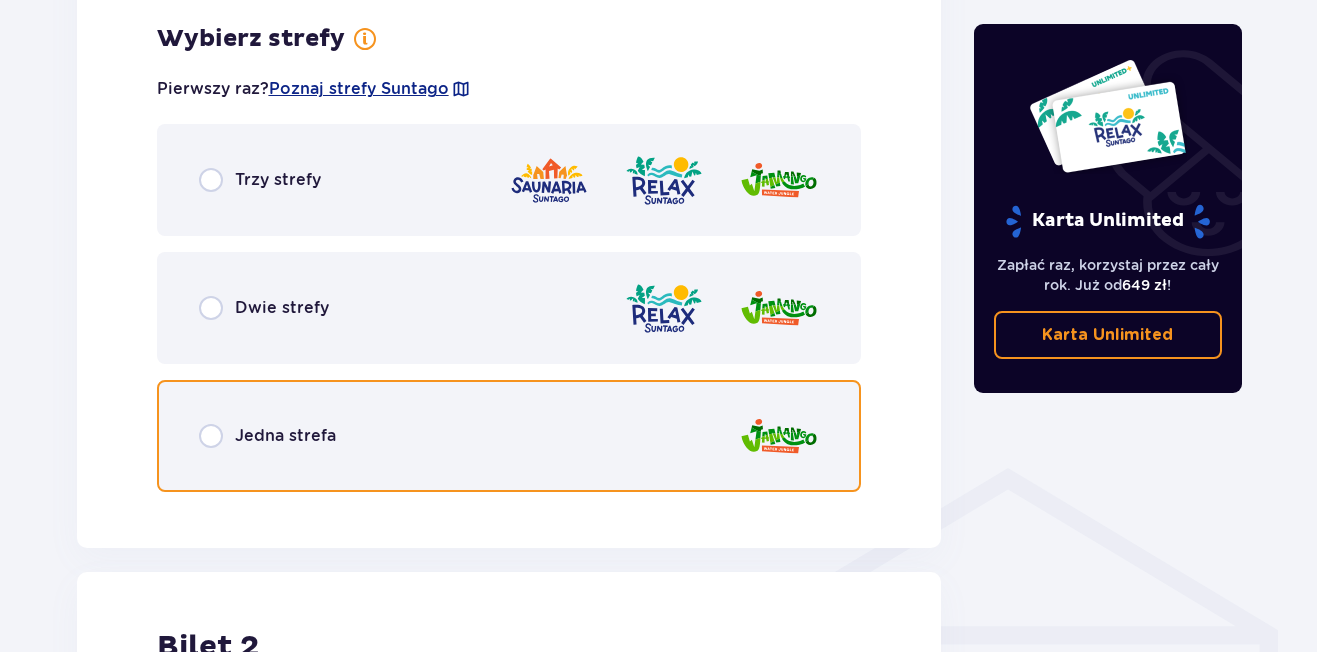 click at bounding box center (211, 436) 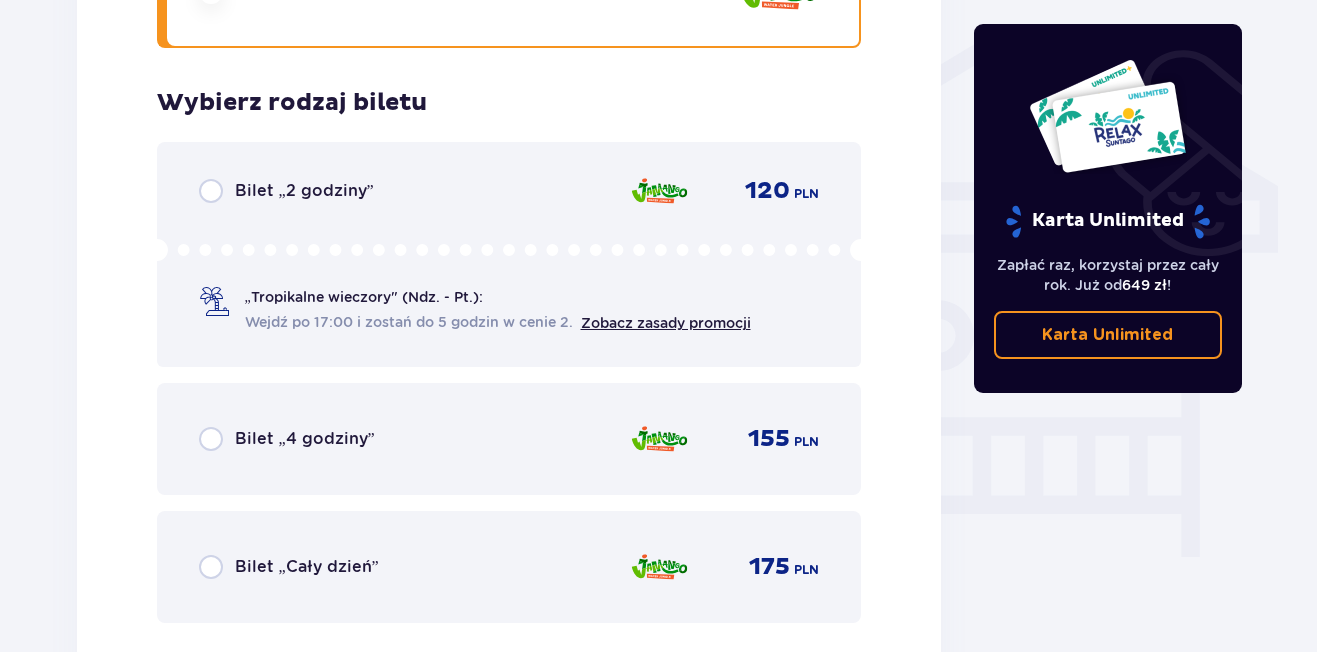 scroll, scrollTop: 1664, scrollLeft: 0, axis: vertical 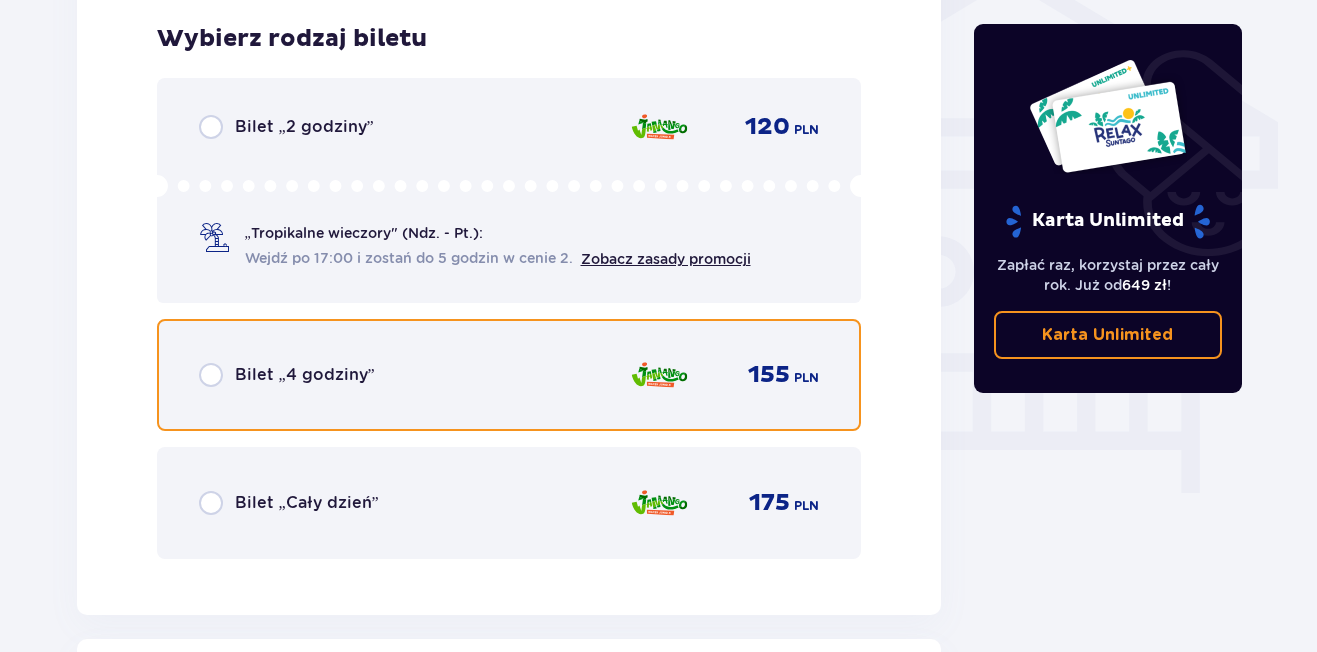 drag, startPoint x: 216, startPoint y: 380, endPoint x: 232, endPoint y: 394, distance: 21.260292 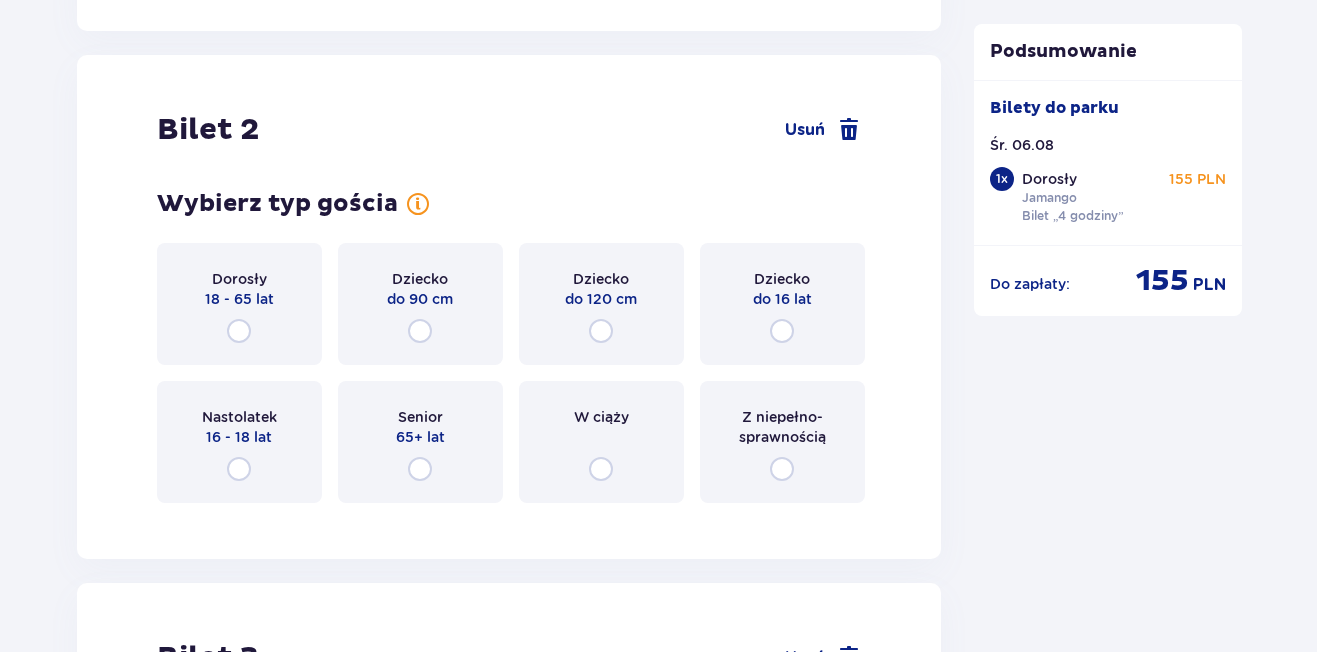 scroll, scrollTop: 2279, scrollLeft: 0, axis: vertical 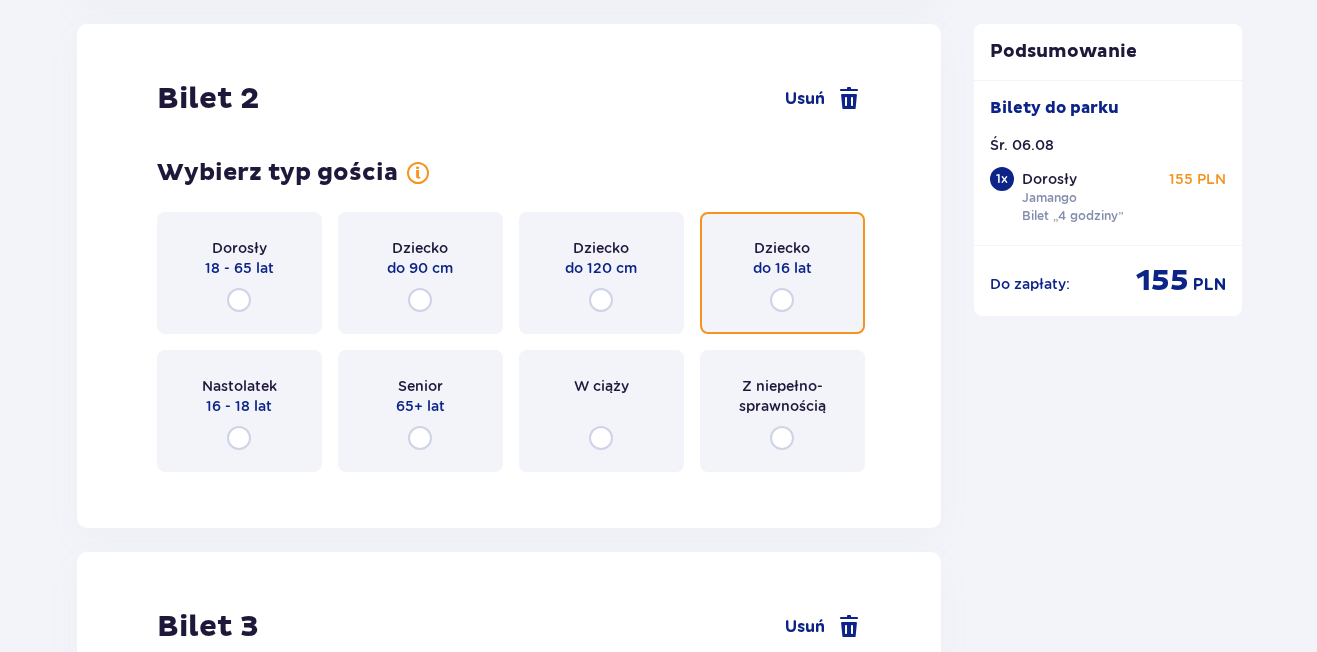 drag, startPoint x: 785, startPoint y: 307, endPoint x: 788, endPoint y: 318, distance: 11.401754 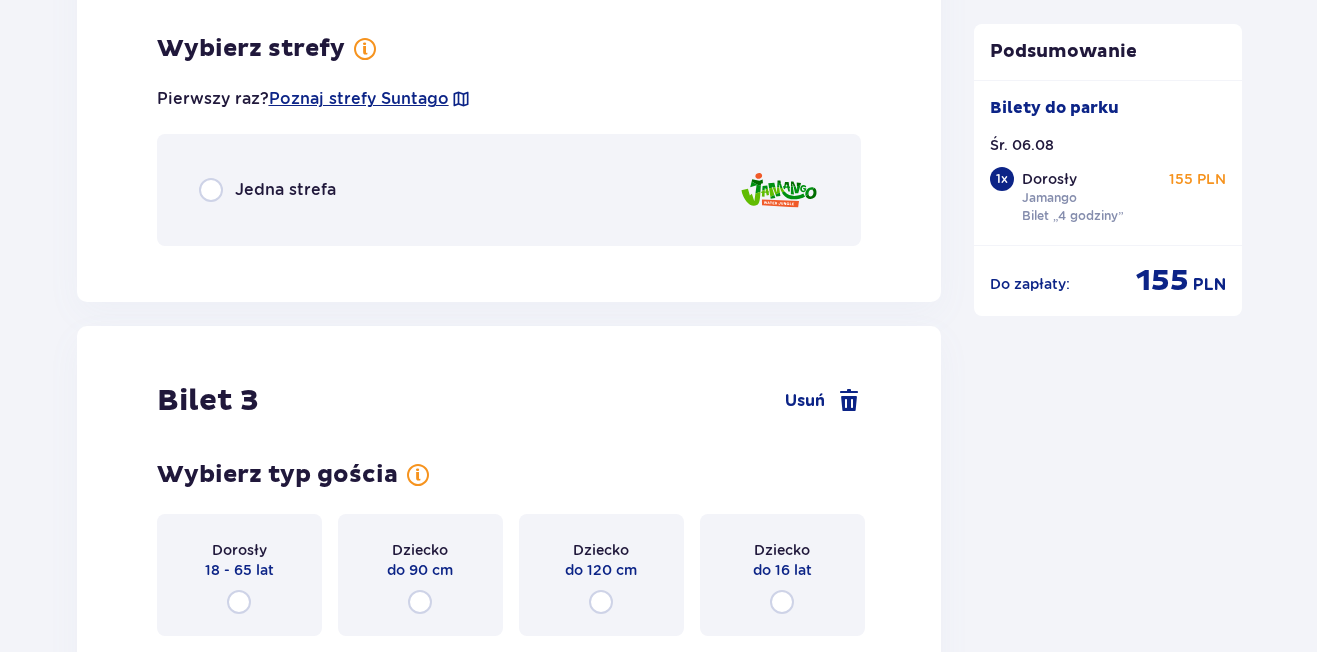 scroll, scrollTop: 2767, scrollLeft: 0, axis: vertical 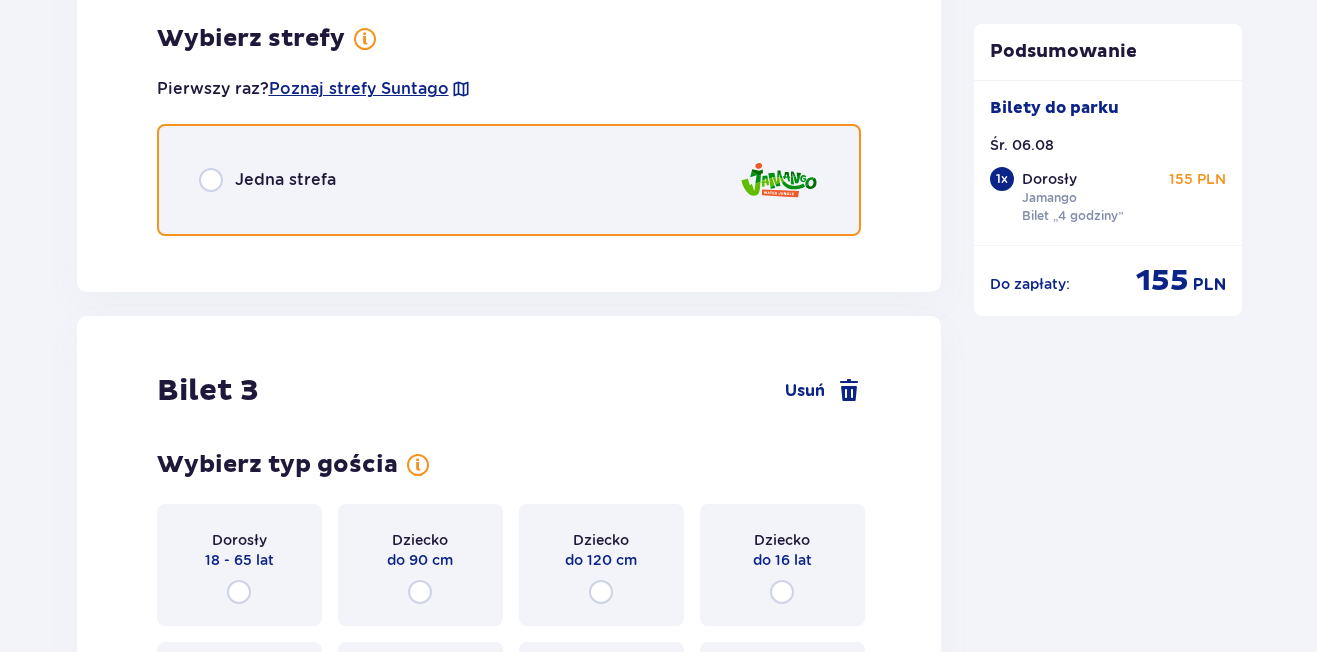 click at bounding box center [211, 180] 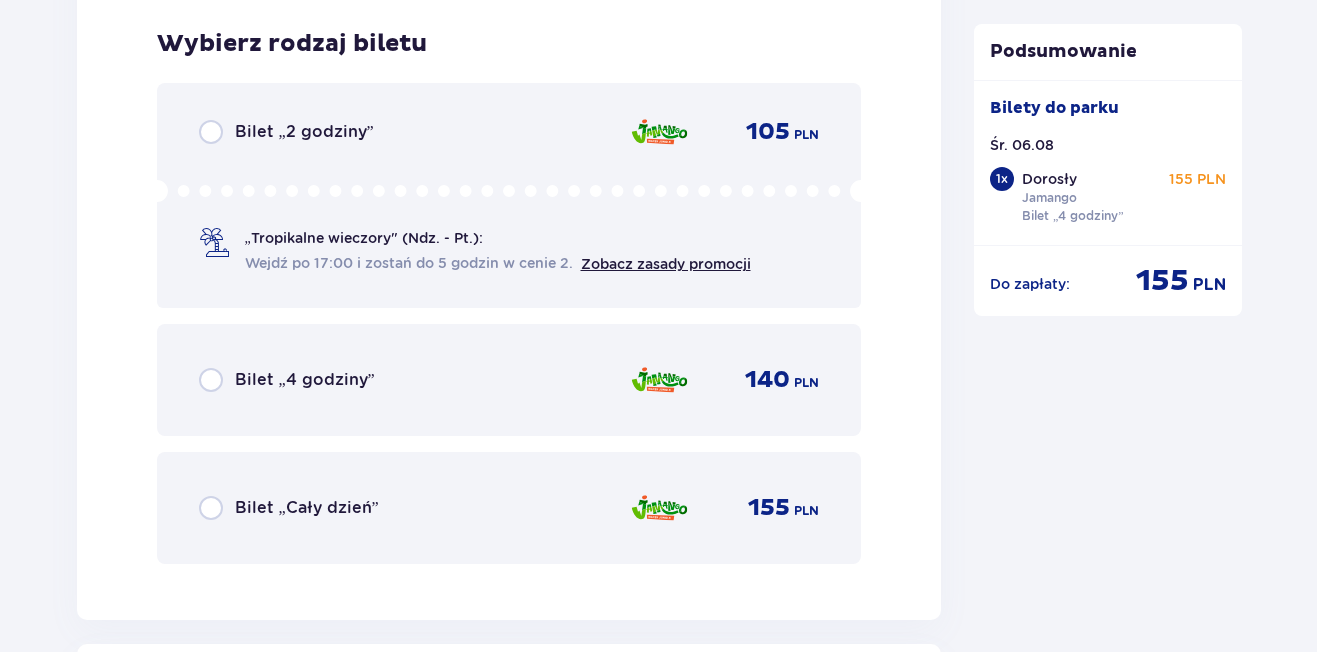 scroll, scrollTop: 3019, scrollLeft: 0, axis: vertical 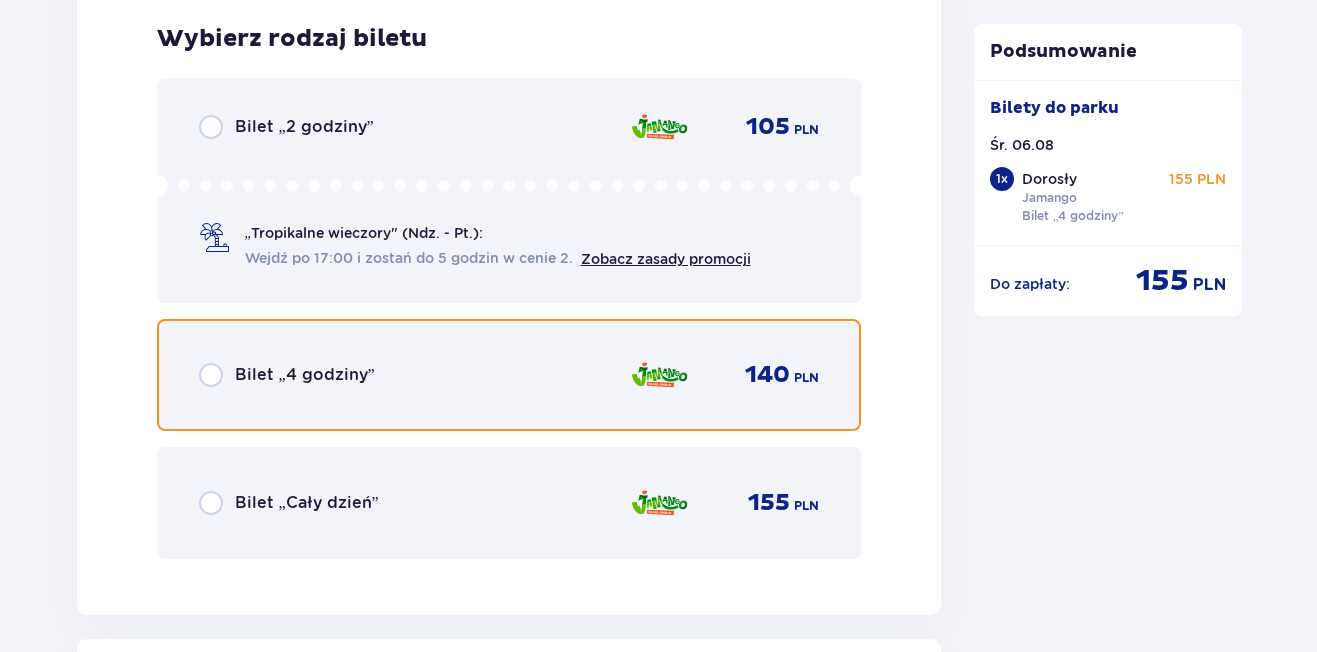click at bounding box center (211, 375) 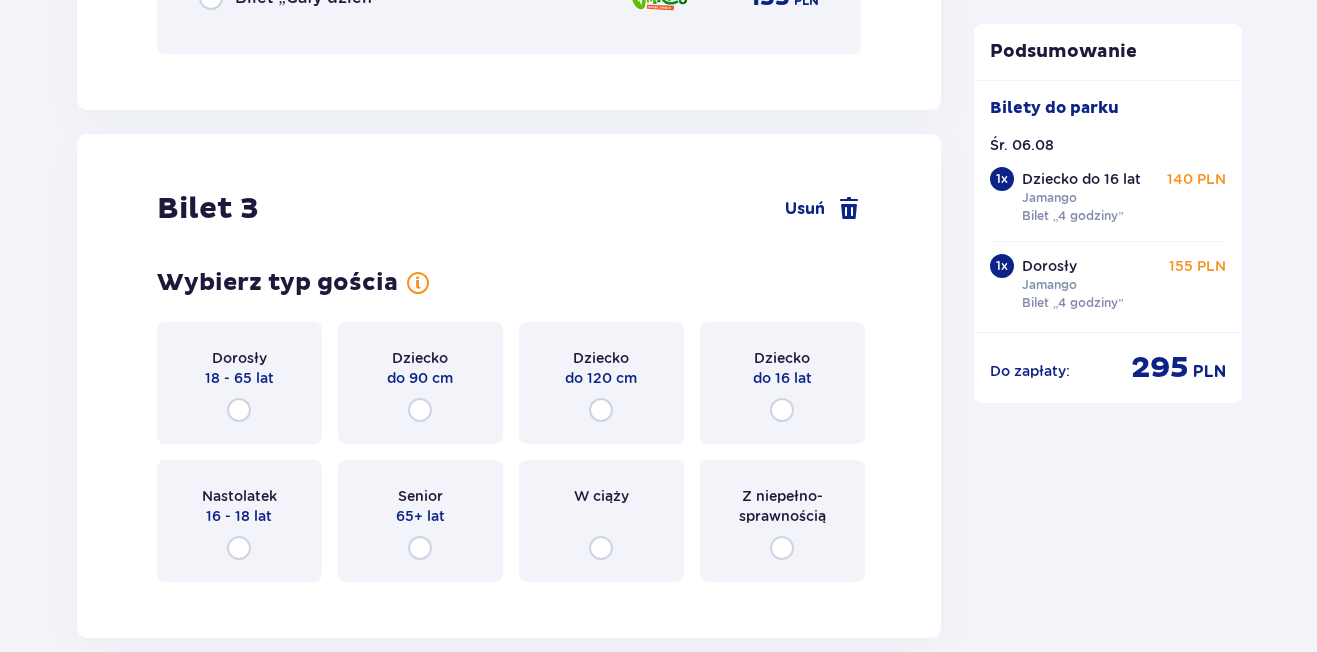 scroll, scrollTop: 3526, scrollLeft: 0, axis: vertical 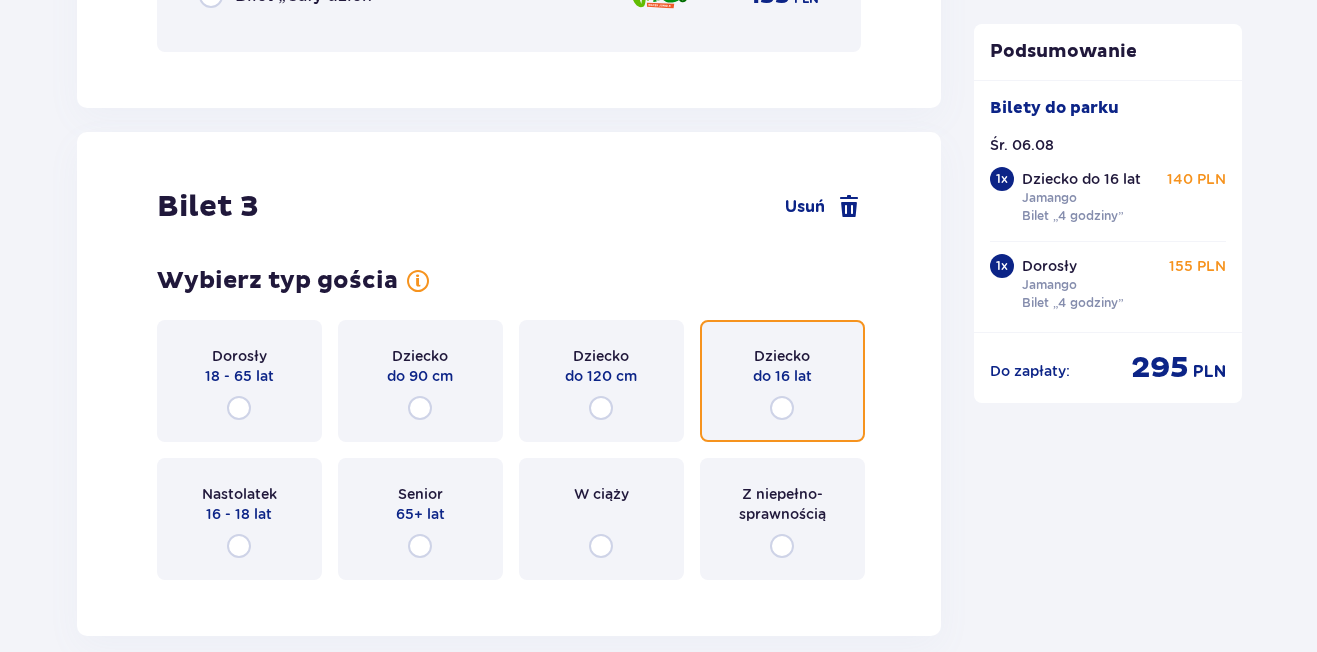 click at bounding box center (782, 408) 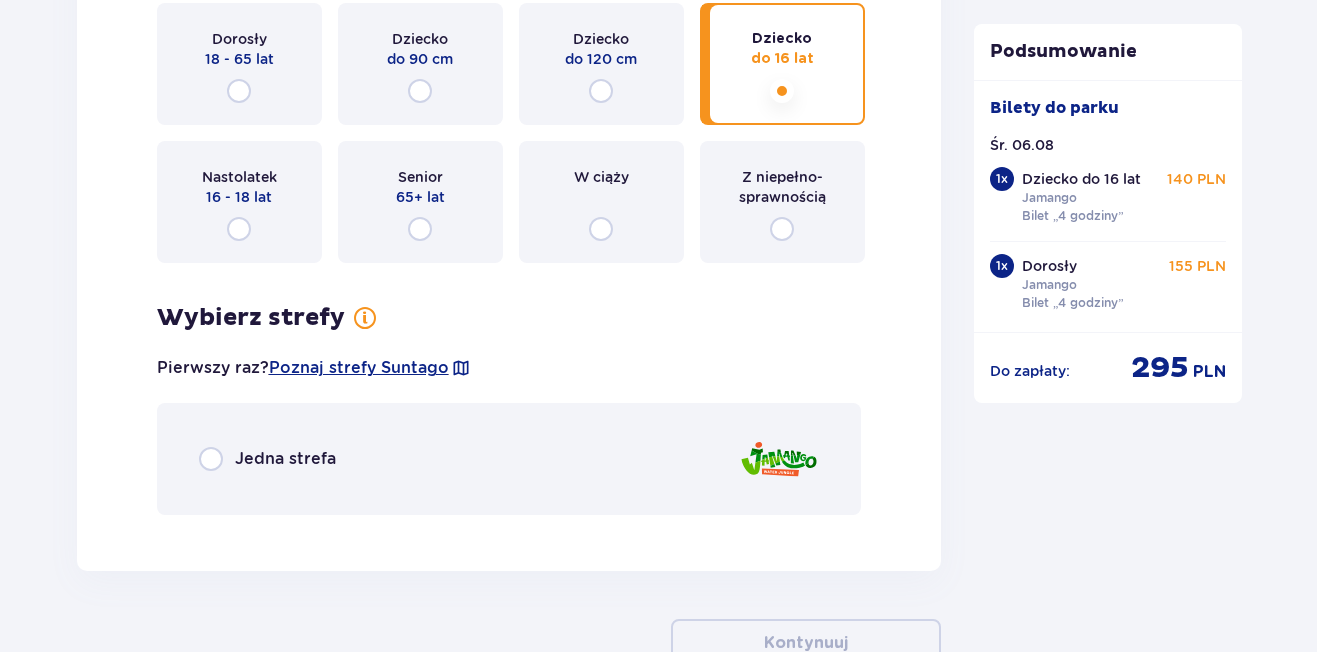 scroll, scrollTop: 3878, scrollLeft: 0, axis: vertical 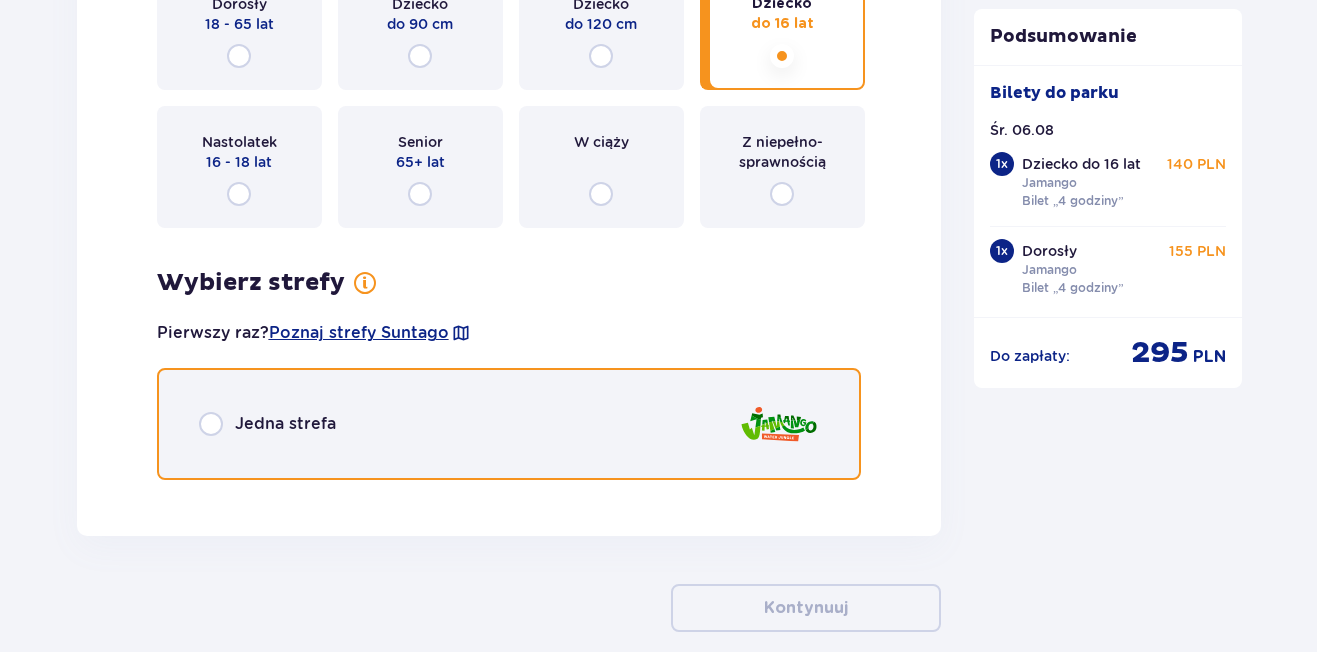 click at bounding box center [211, 424] 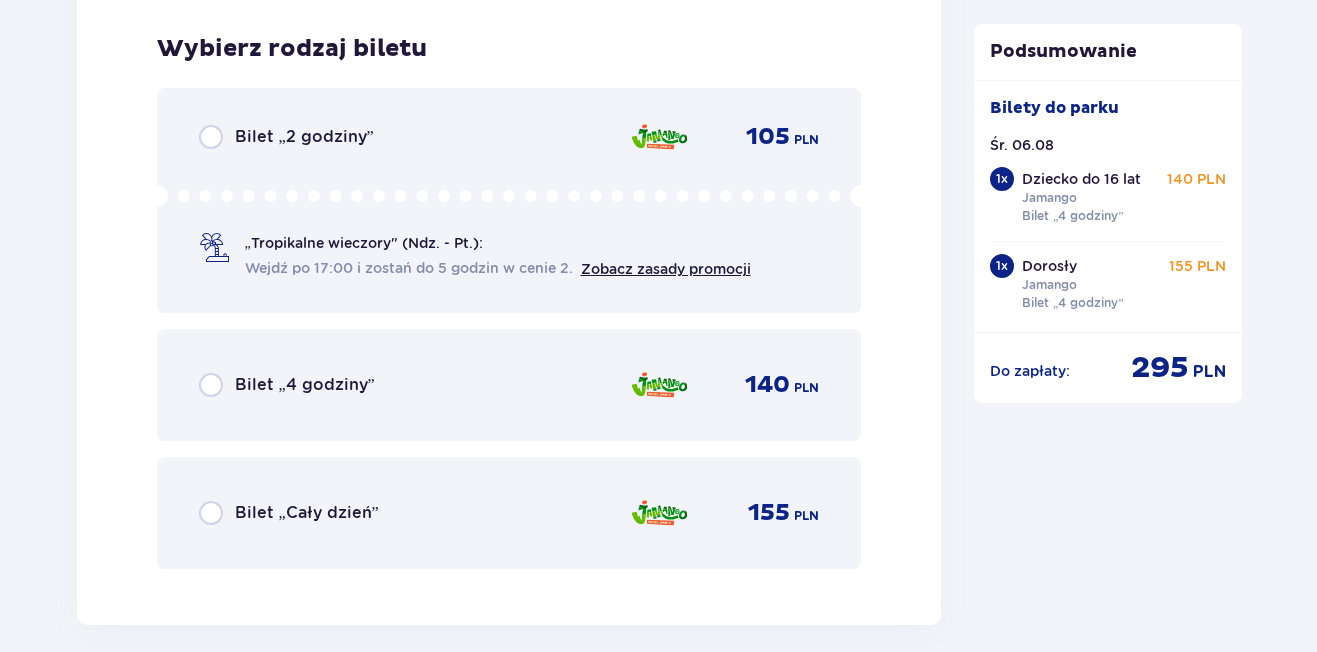 scroll, scrollTop: 4374, scrollLeft: 0, axis: vertical 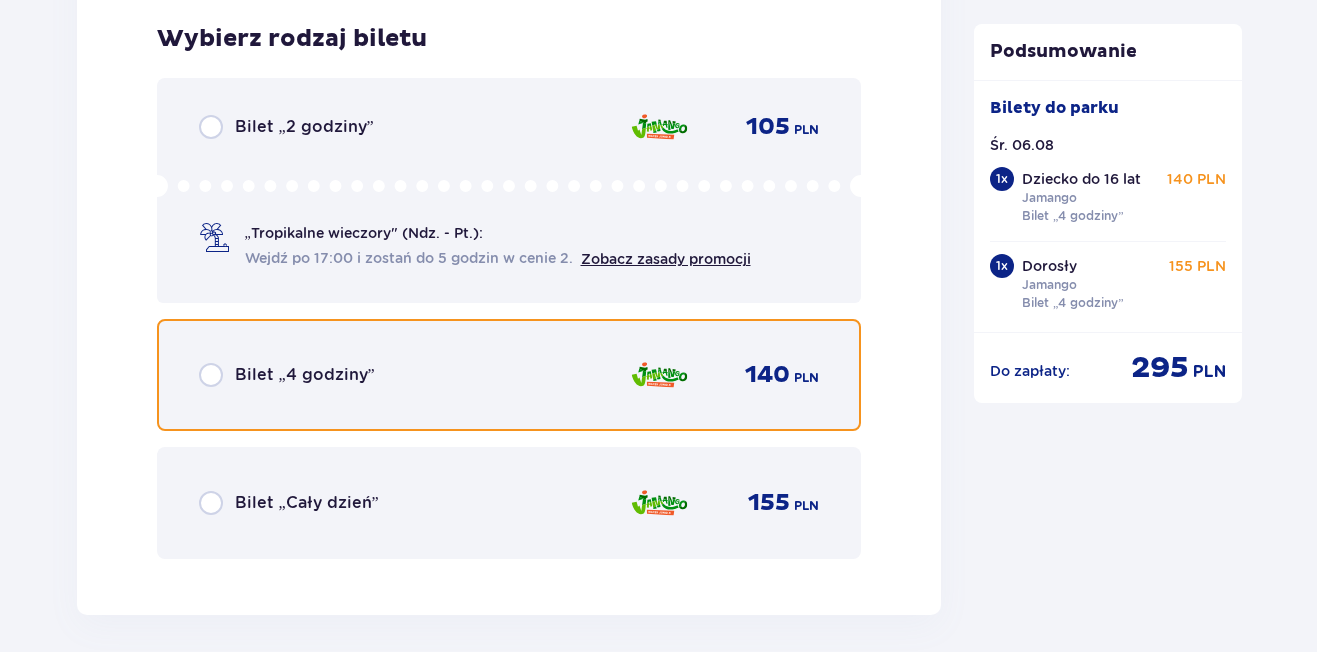 drag, startPoint x: 211, startPoint y: 365, endPoint x: 220, endPoint y: 382, distance: 19.235384 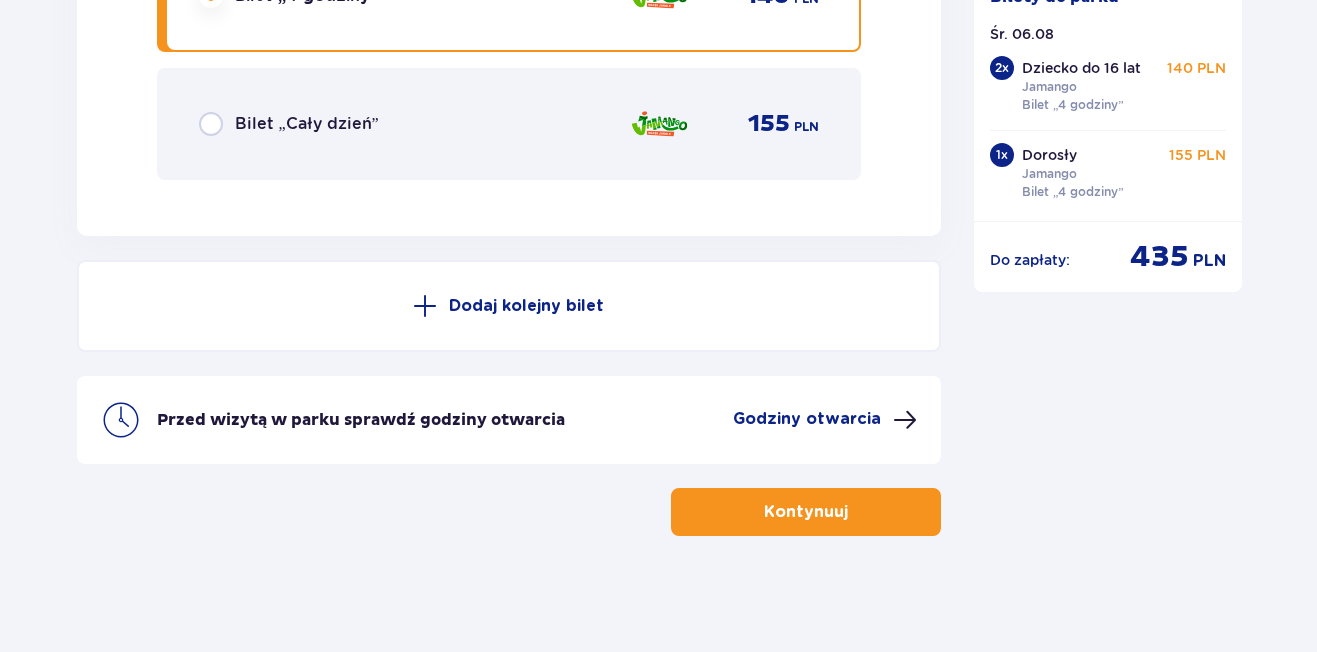 scroll, scrollTop: 4757, scrollLeft: 0, axis: vertical 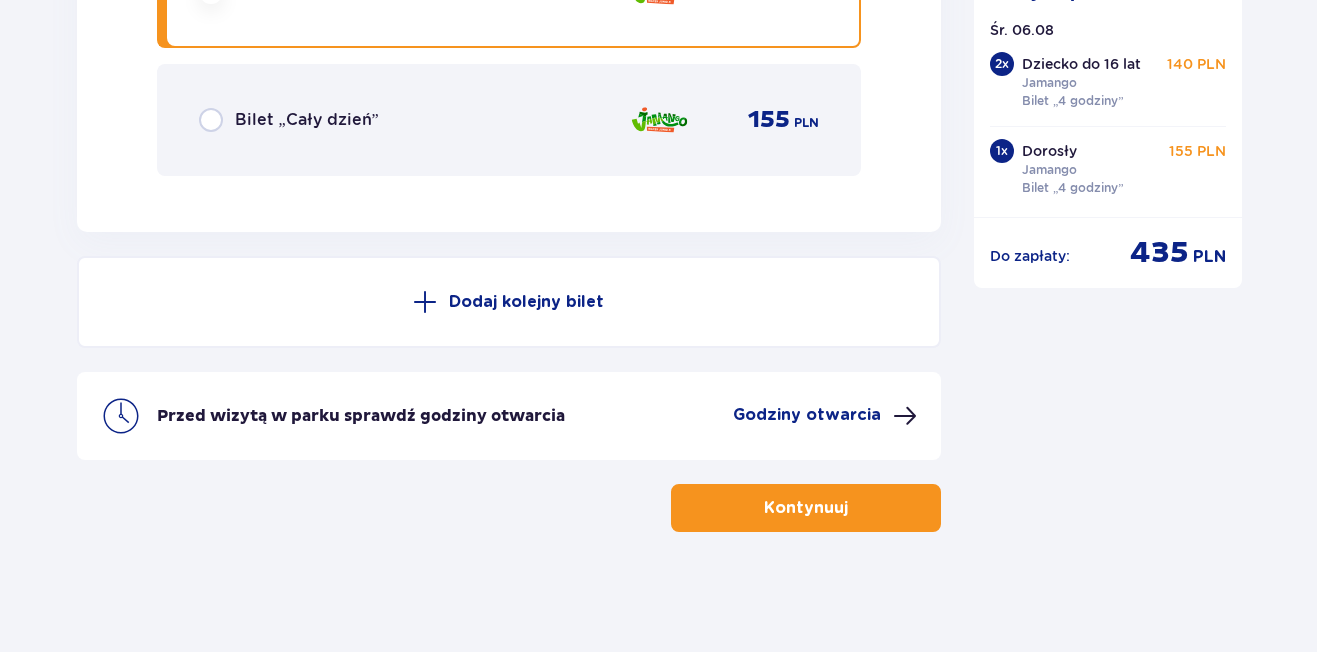 click on "Godziny otwarcia" at bounding box center [807, 415] 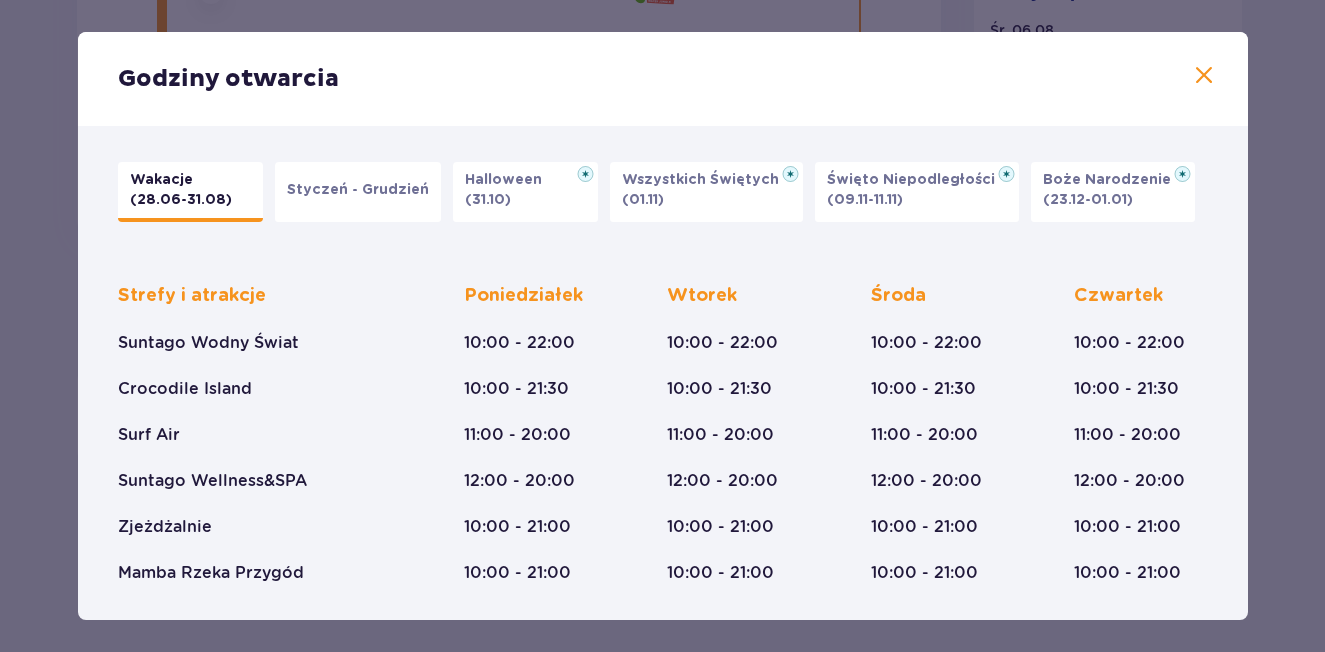 click at bounding box center (1204, 76) 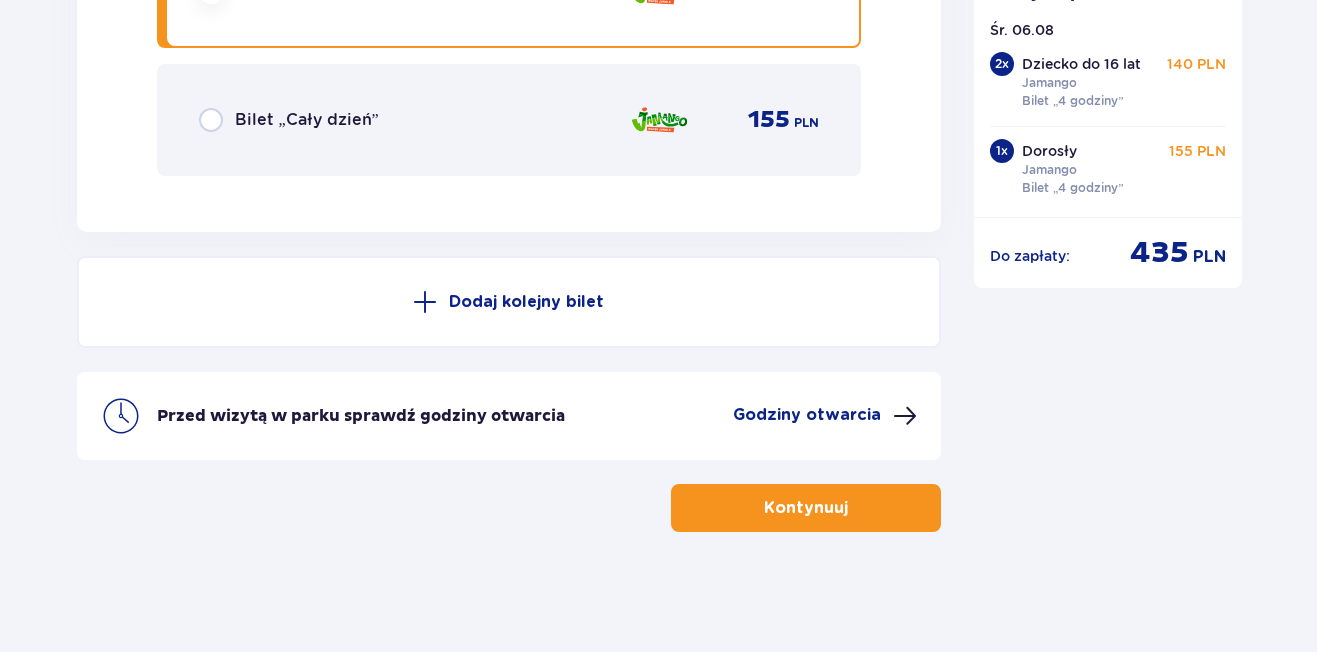 click at bounding box center (852, 508) 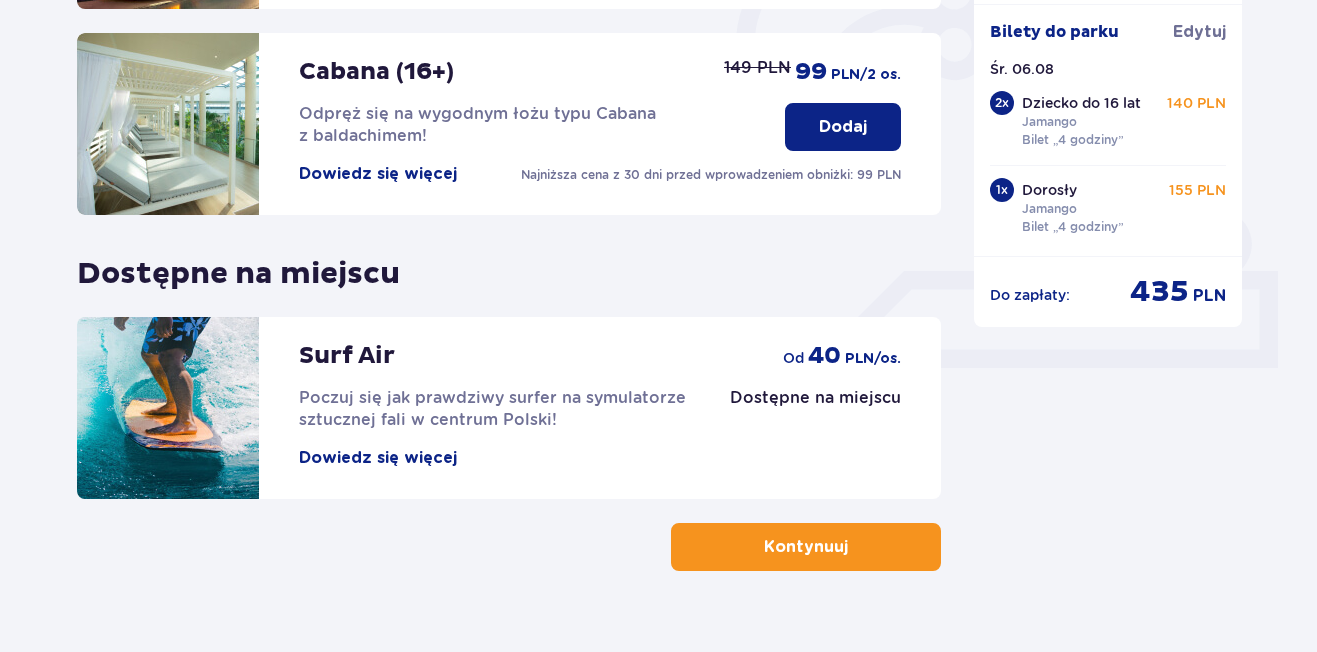 scroll, scrollTop: 700, scrollLeft: 0, axis: vertical 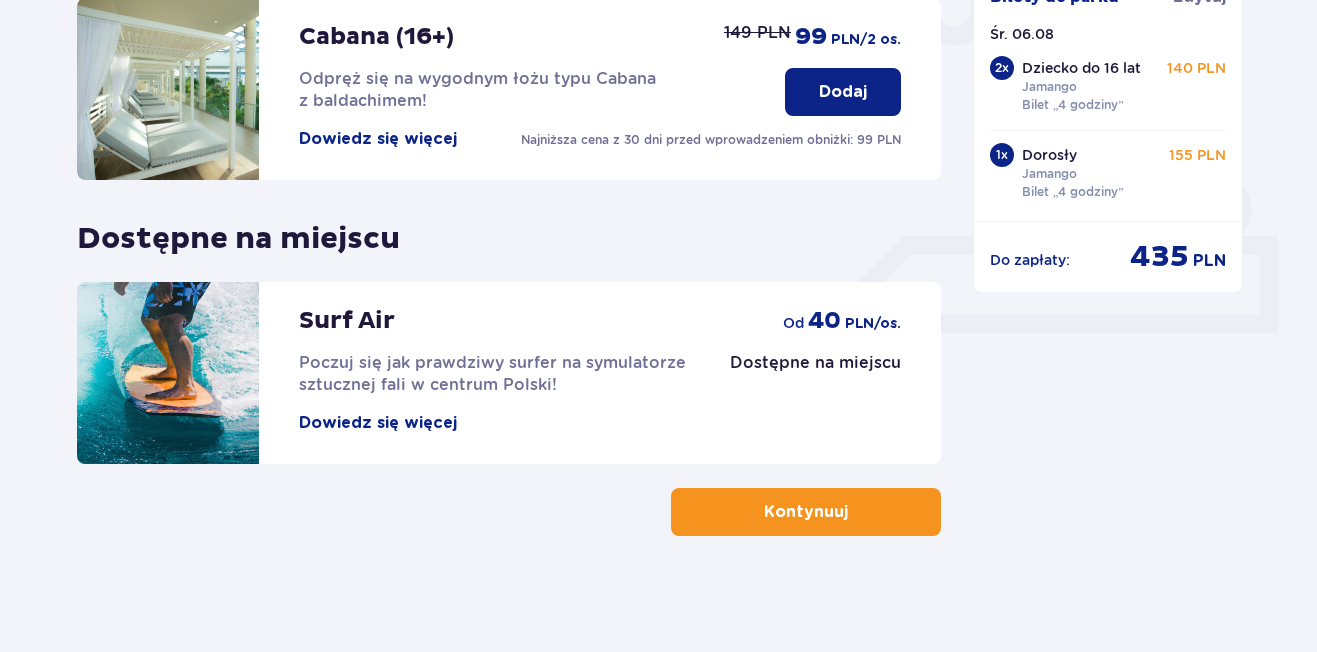 click on "Kontynuuj" at bounding box center (806, 512) 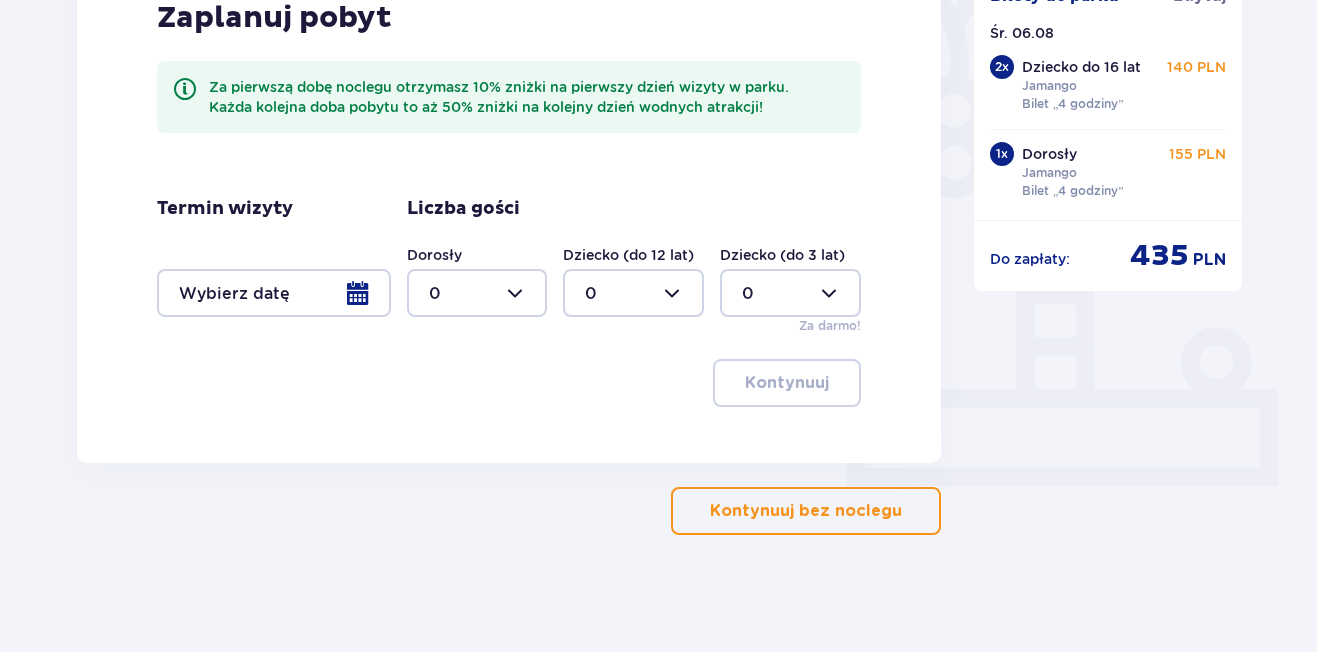 scroll, scrollTop: 550, scrollLeft: 0, axis: vertical 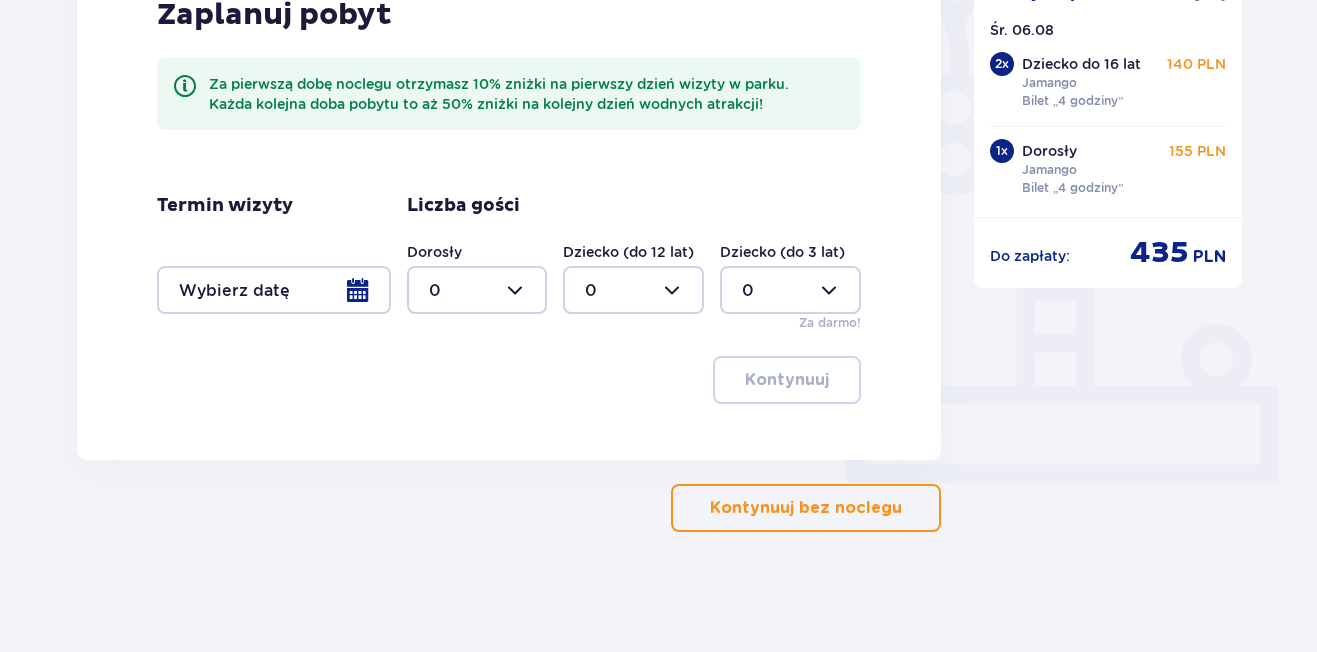 click on "Kontynuuj bez noclegu" at bounding box center (806, 508) 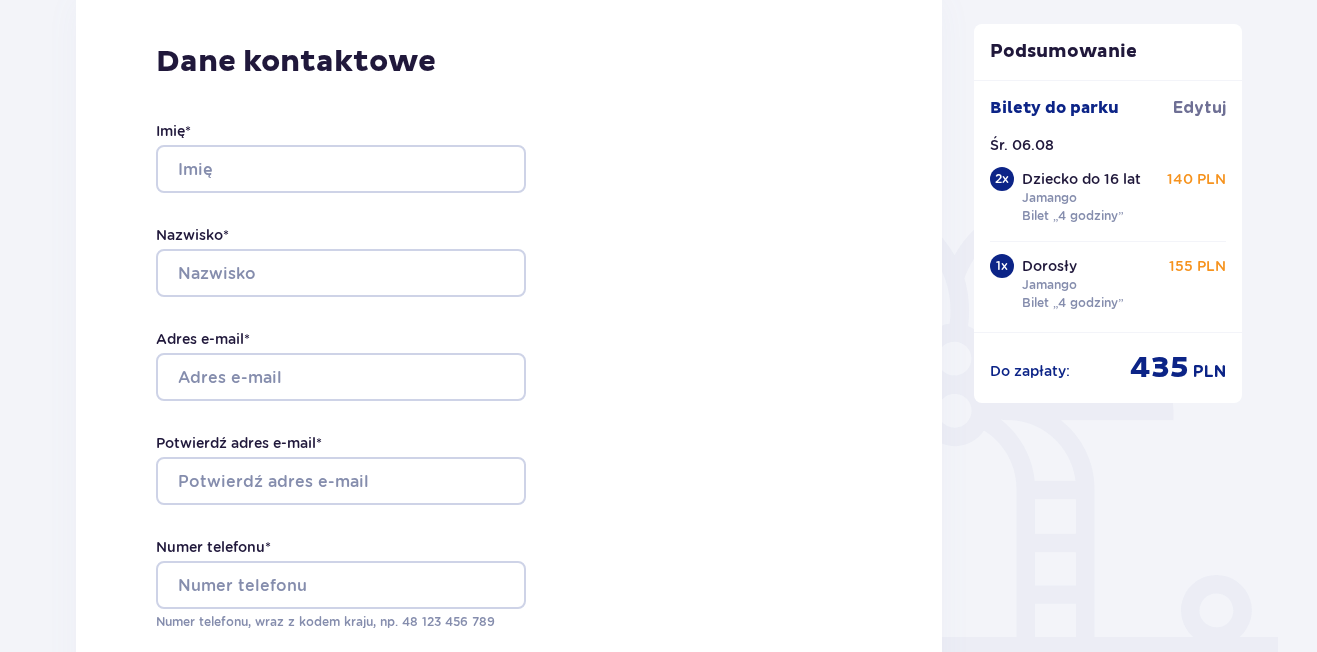 scroll, scrollTop: 300, scrollLeft: 0, axis: vertical 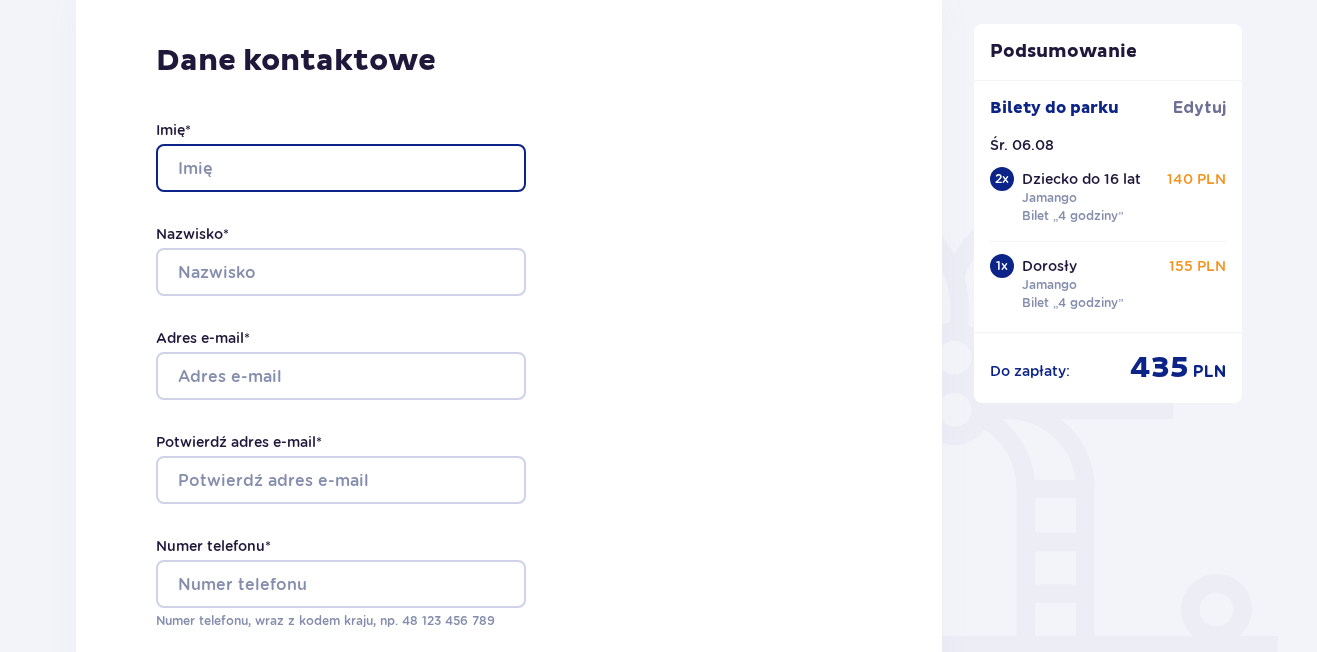 click on "Imię *" at bounding box center (341, 168) 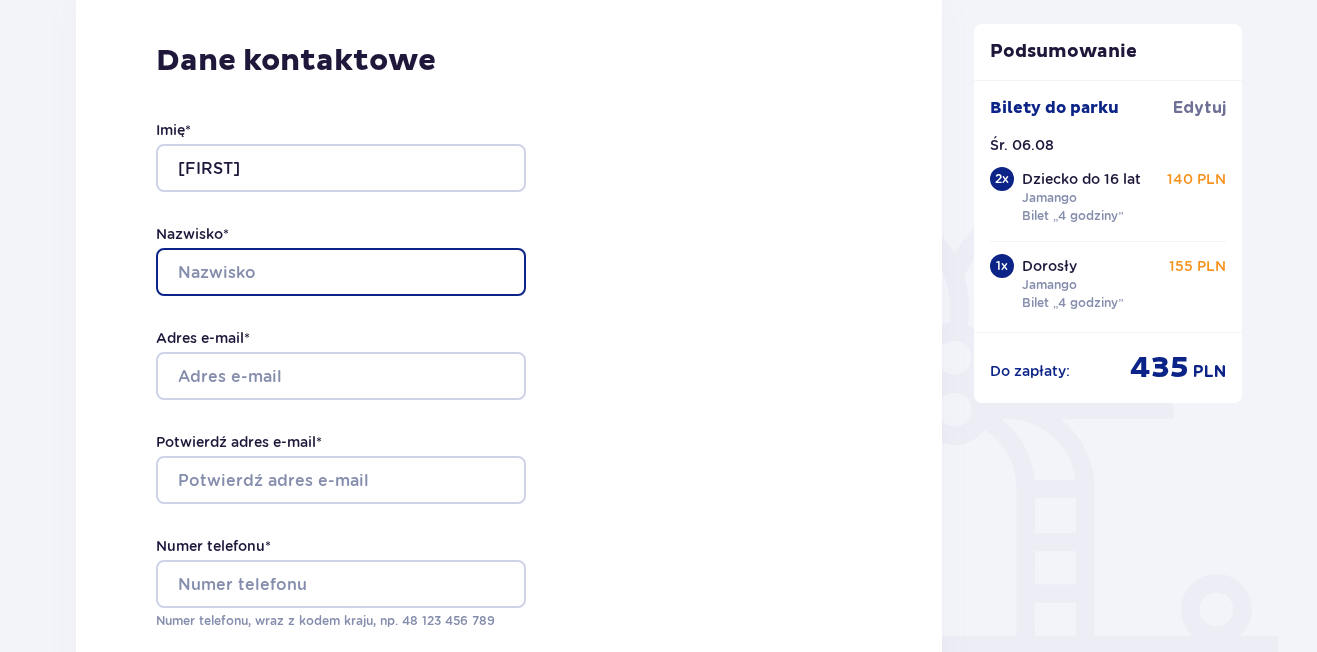 type on "Olszowy" 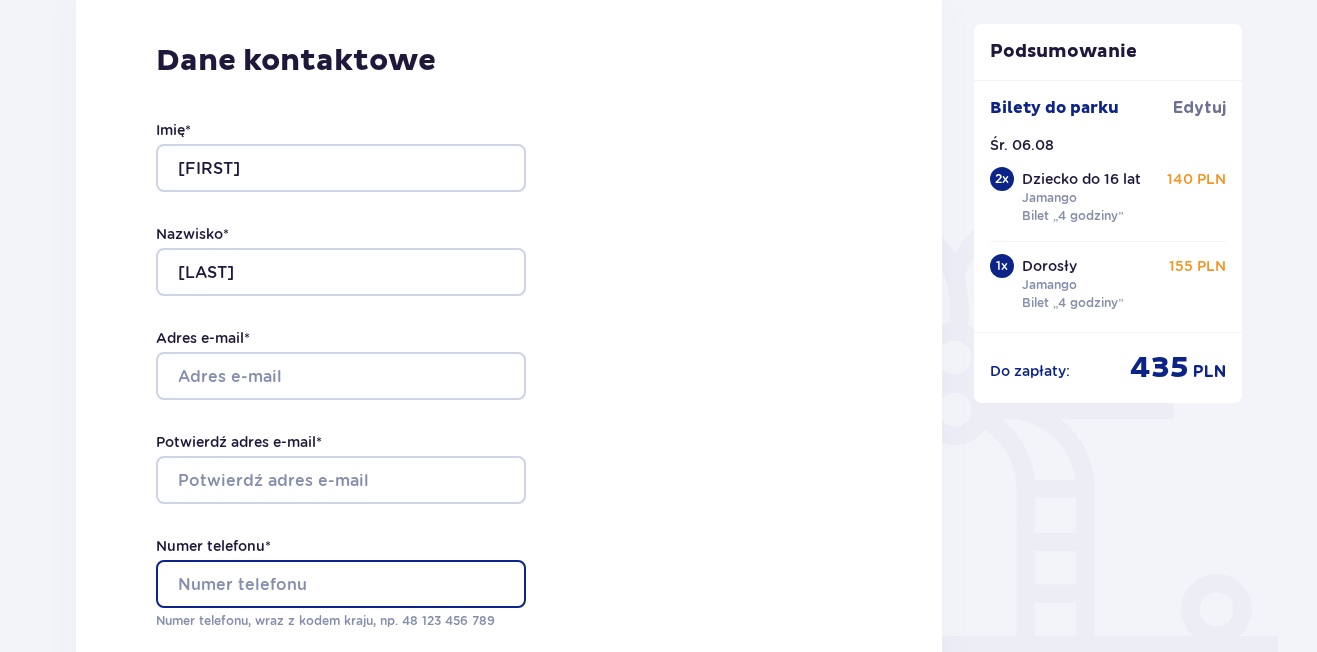 type on "+48605833454" 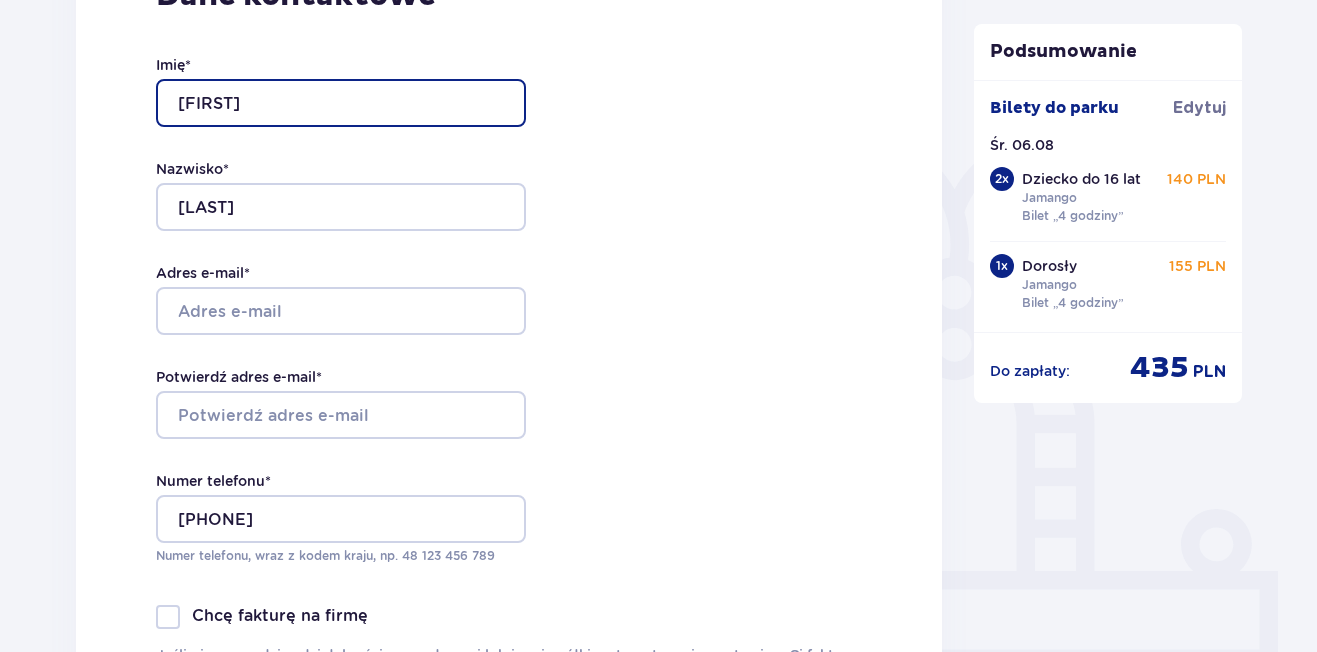 scroll, scrollTop: 400, scrollLeft: 0, axis: vertical 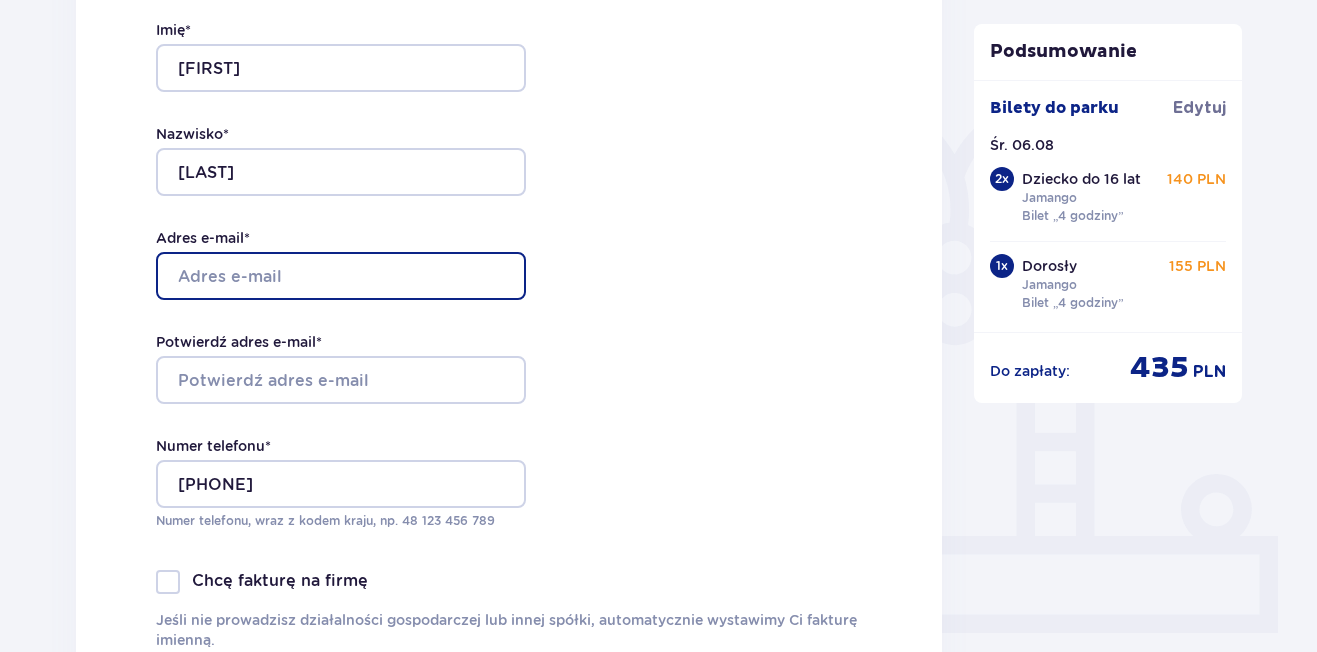 click on "Adres e-mail *" at bounding box center [341, 276] 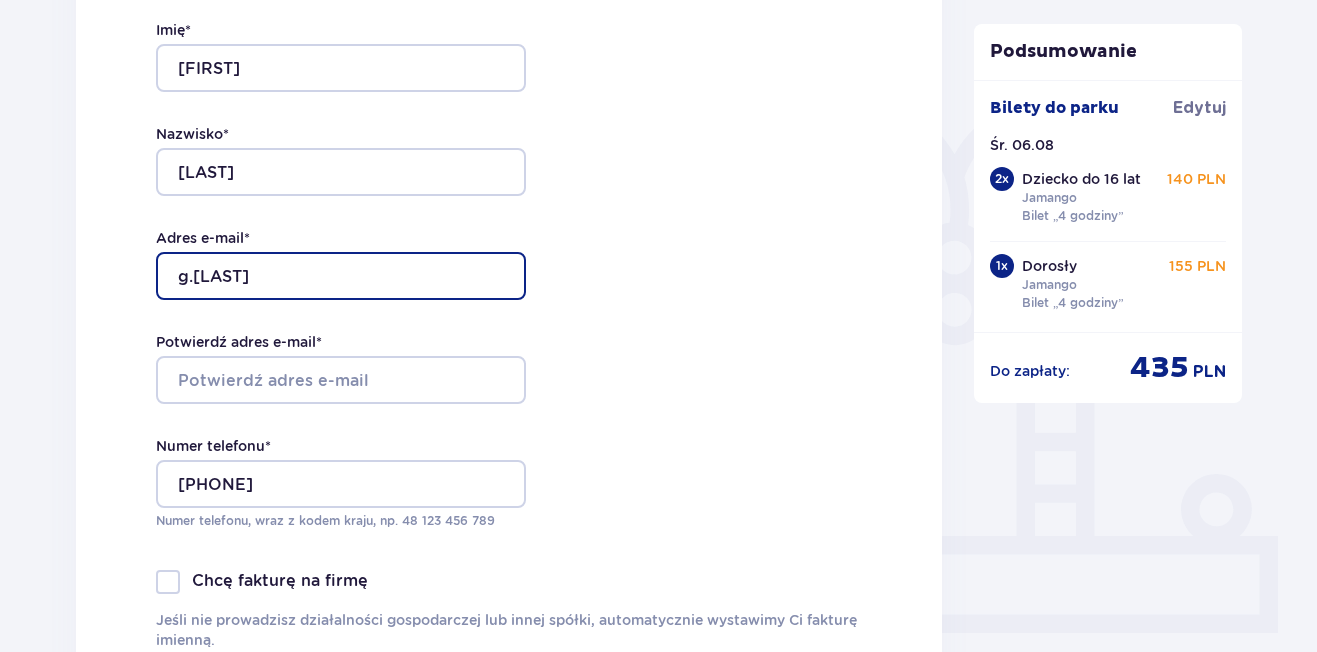 type on "g.olszowy@wp.eu" 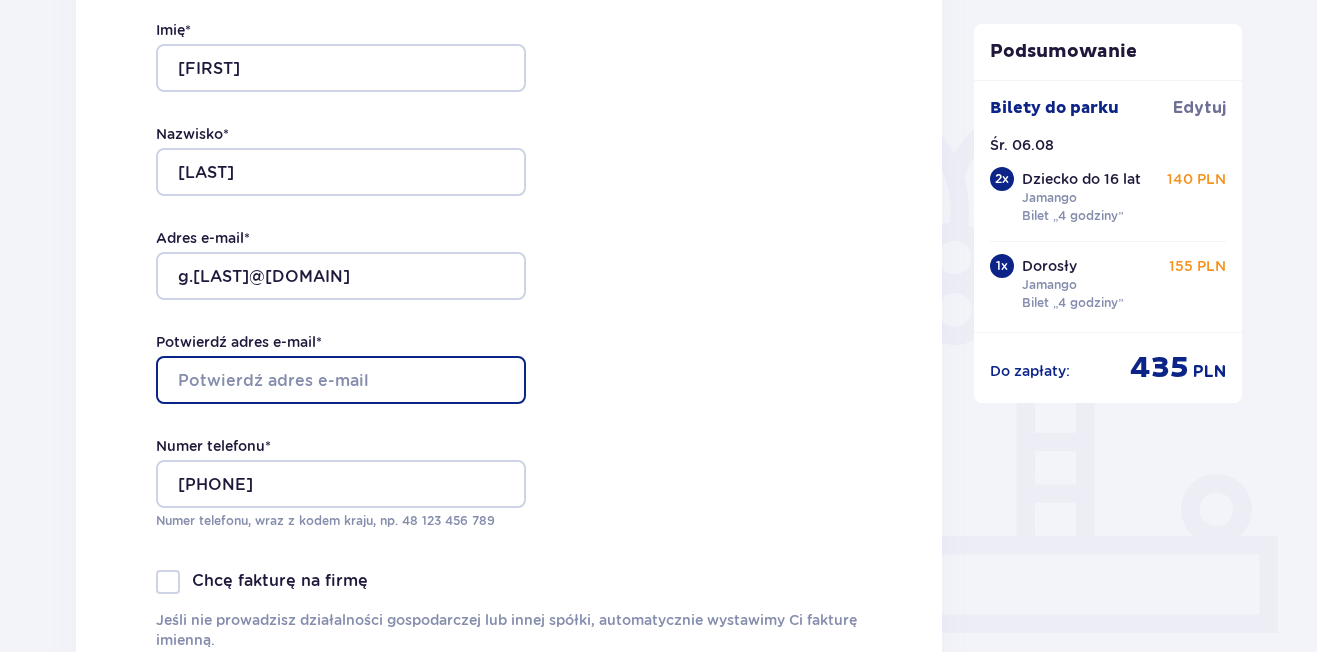 click on "Potwierdź adres e-mail *" at bounding box center [341, 380] 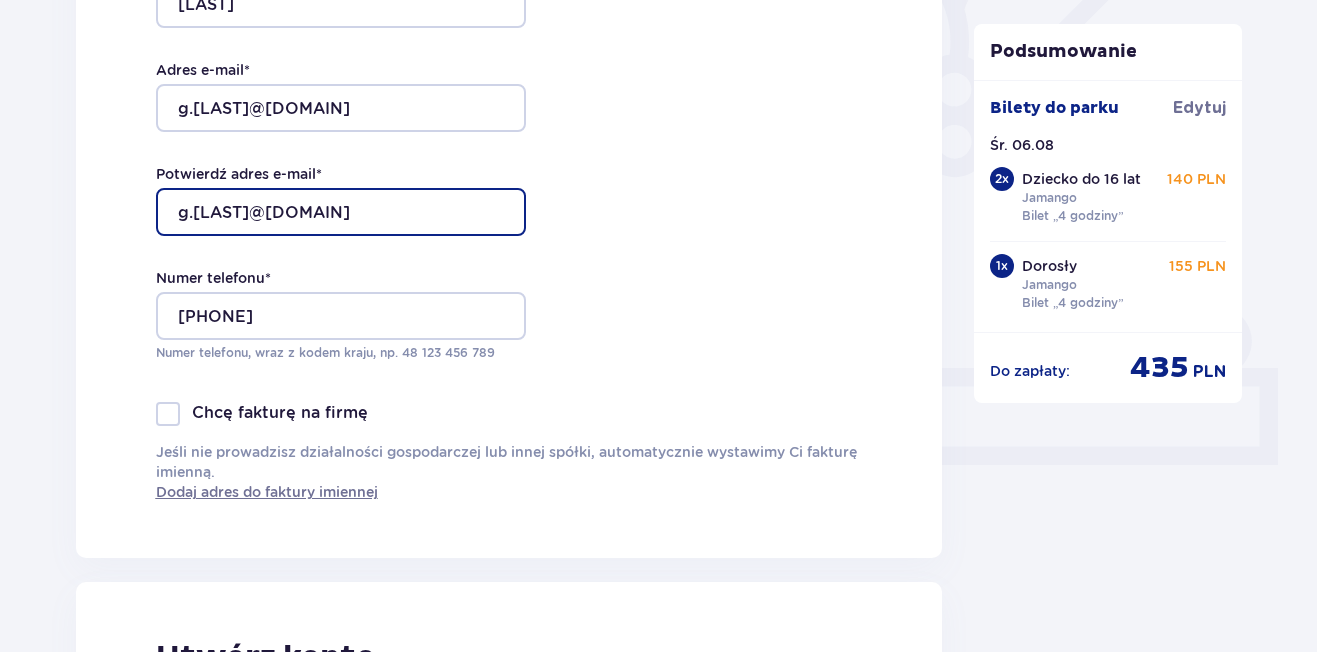 scroll, scrollTop: 600, scrollLeft: 0, axis: vertical 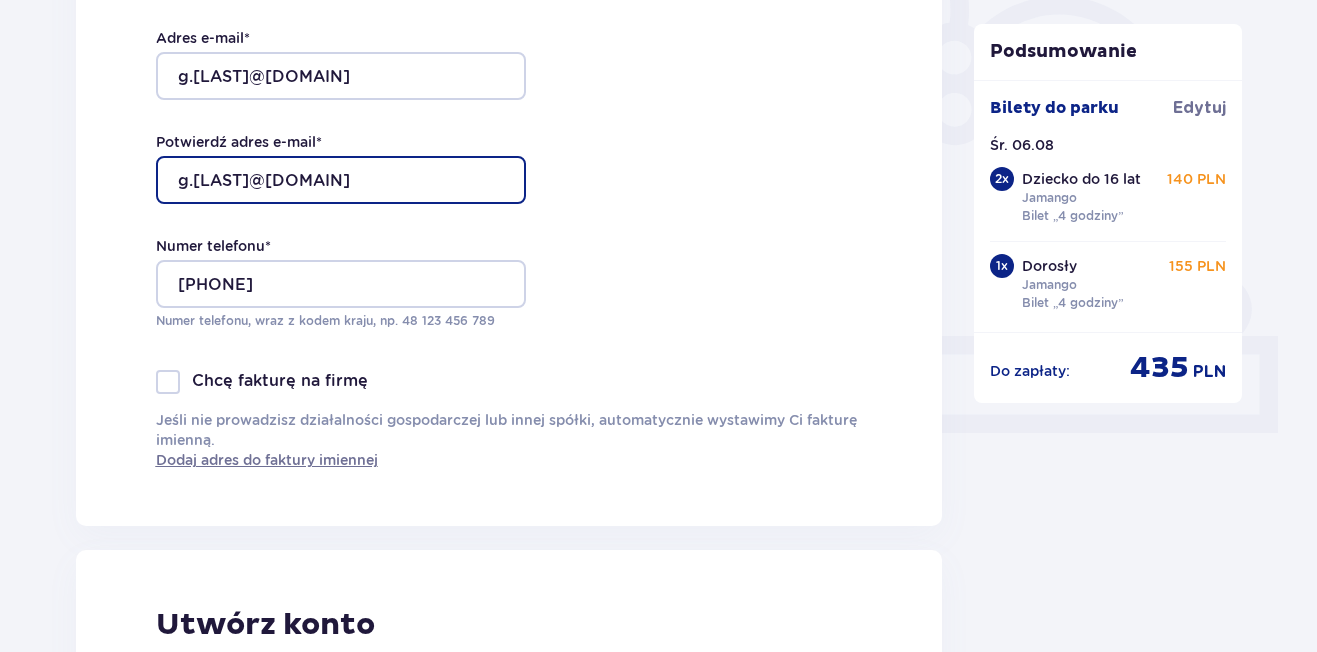 type on "g.olszowy@wp.eu" 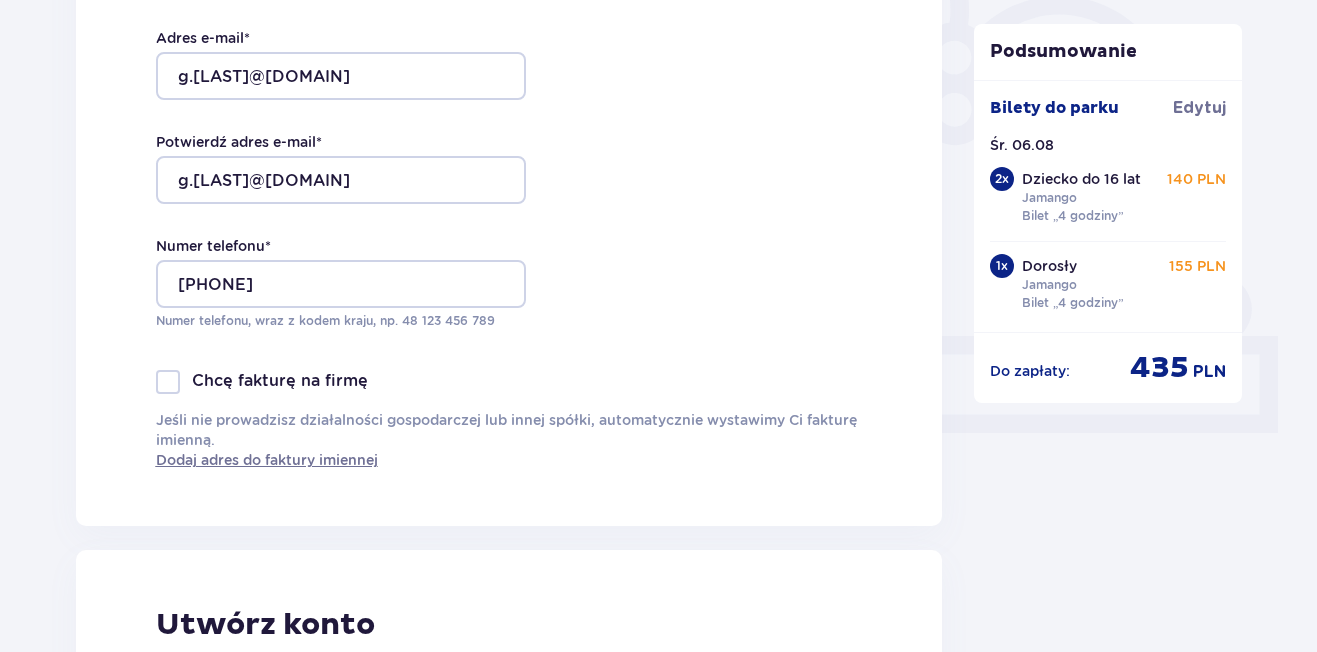 click at bounding box center [168, 382] 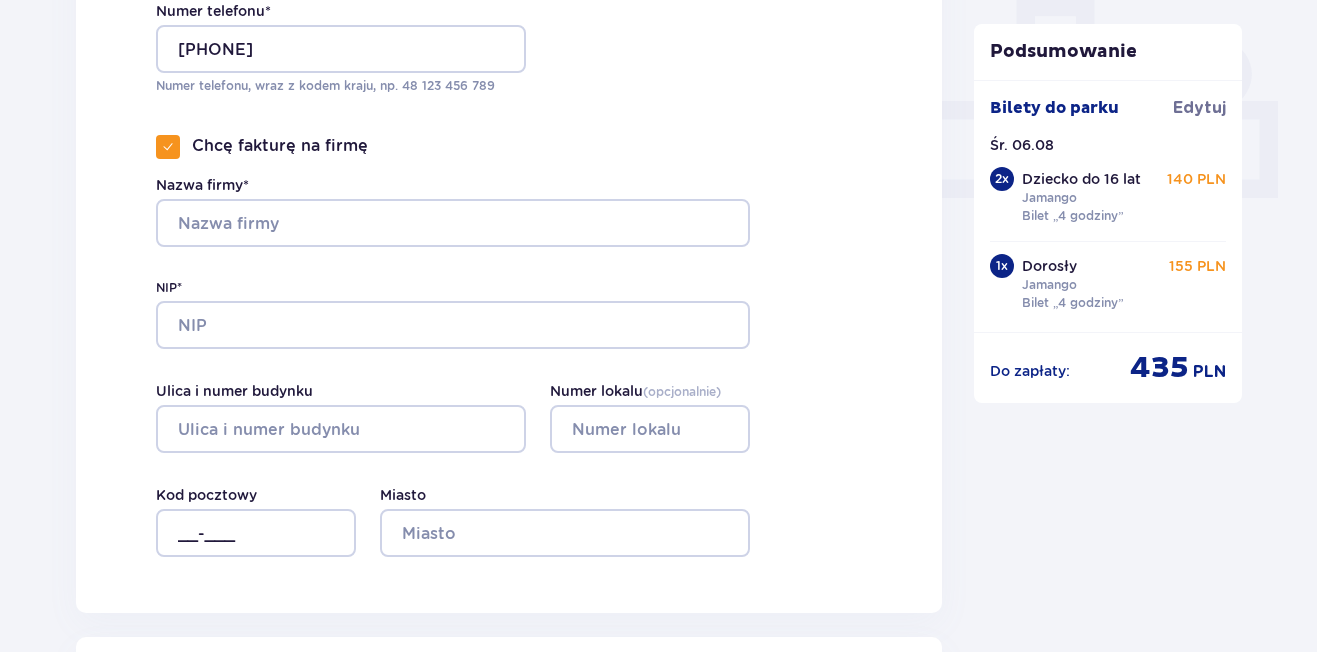 scroll, scrollTop: 800, scrollLeft: 0, axis: vertical 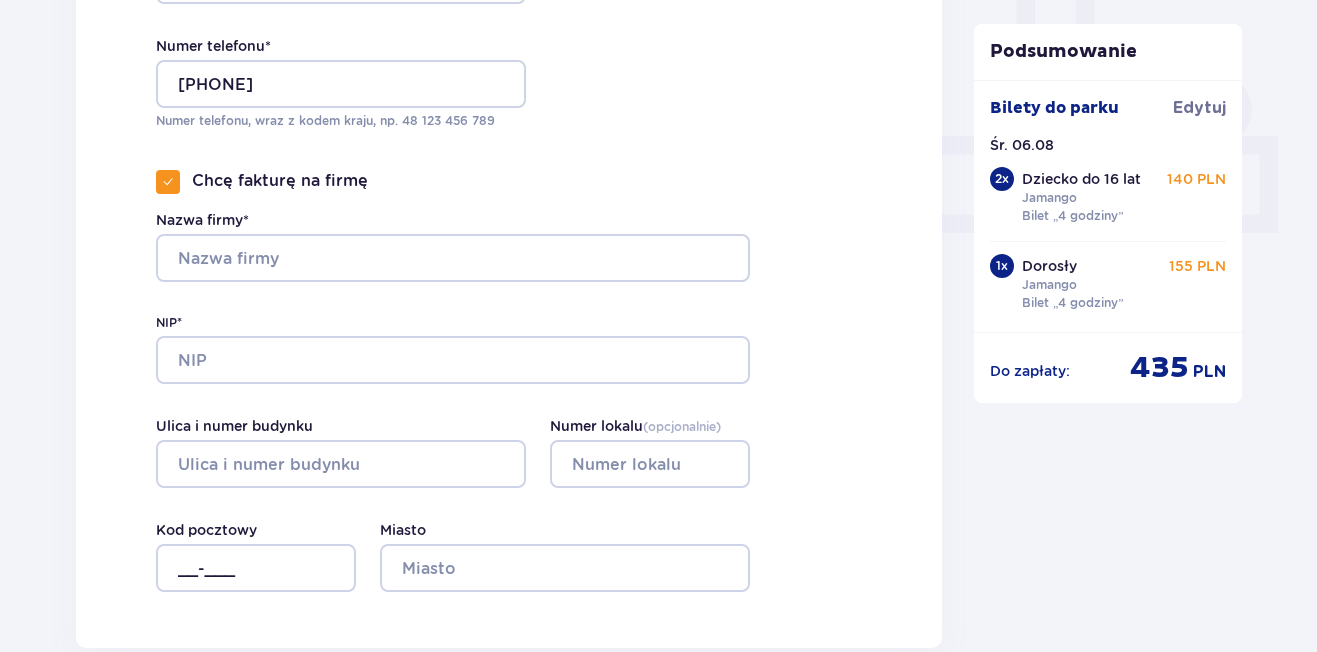 click at bounding box center [168, 182] 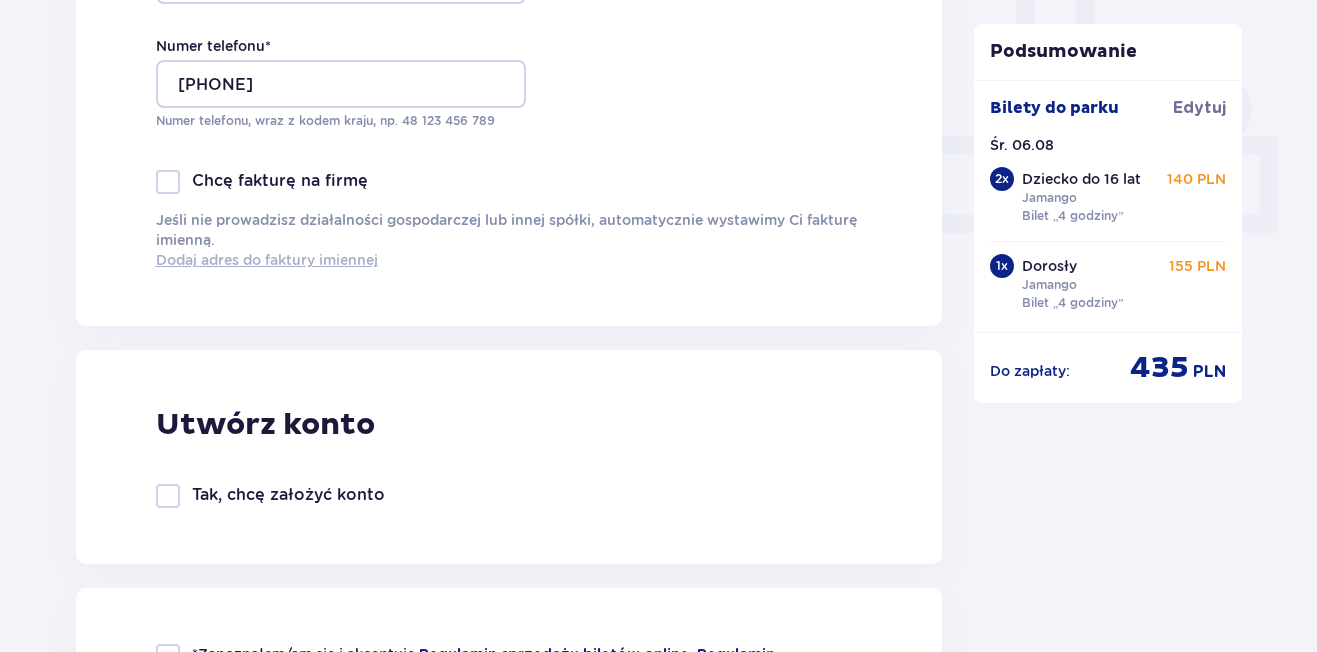 click on "Dodaj adres do faktury imiennej" at bounding box center (267, 260) 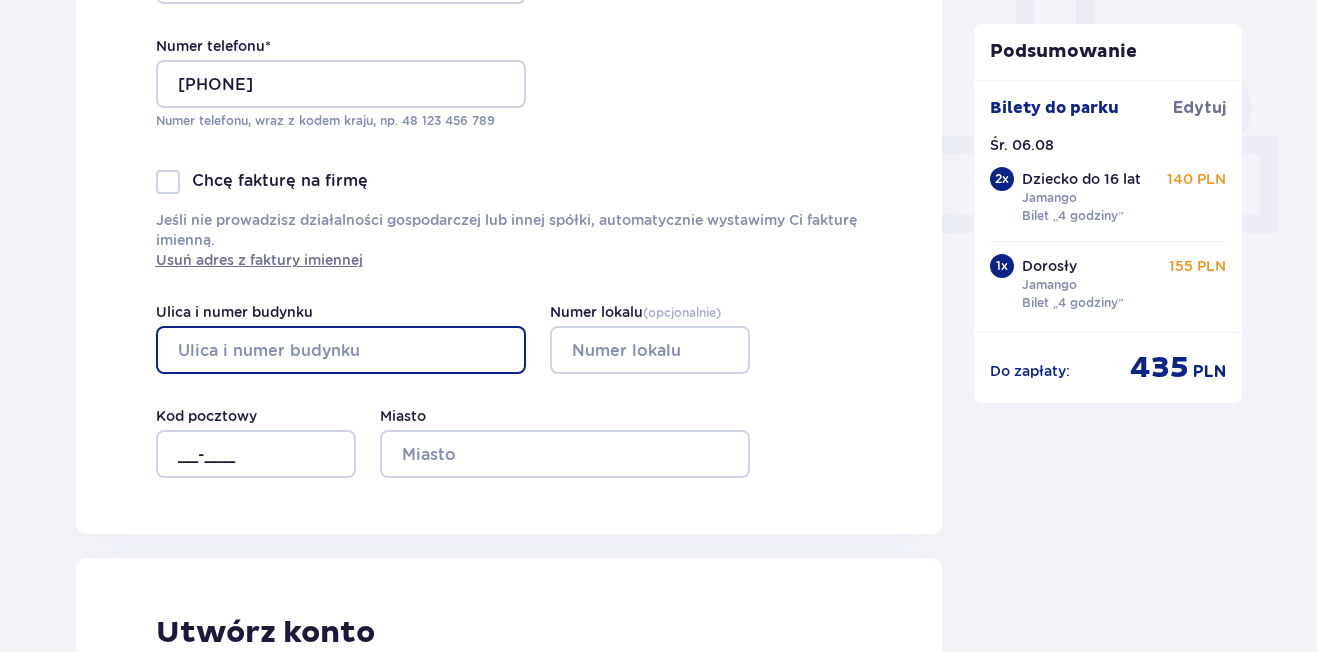 click on "Ulica i numer budynku" at bounding box center (341, 350) 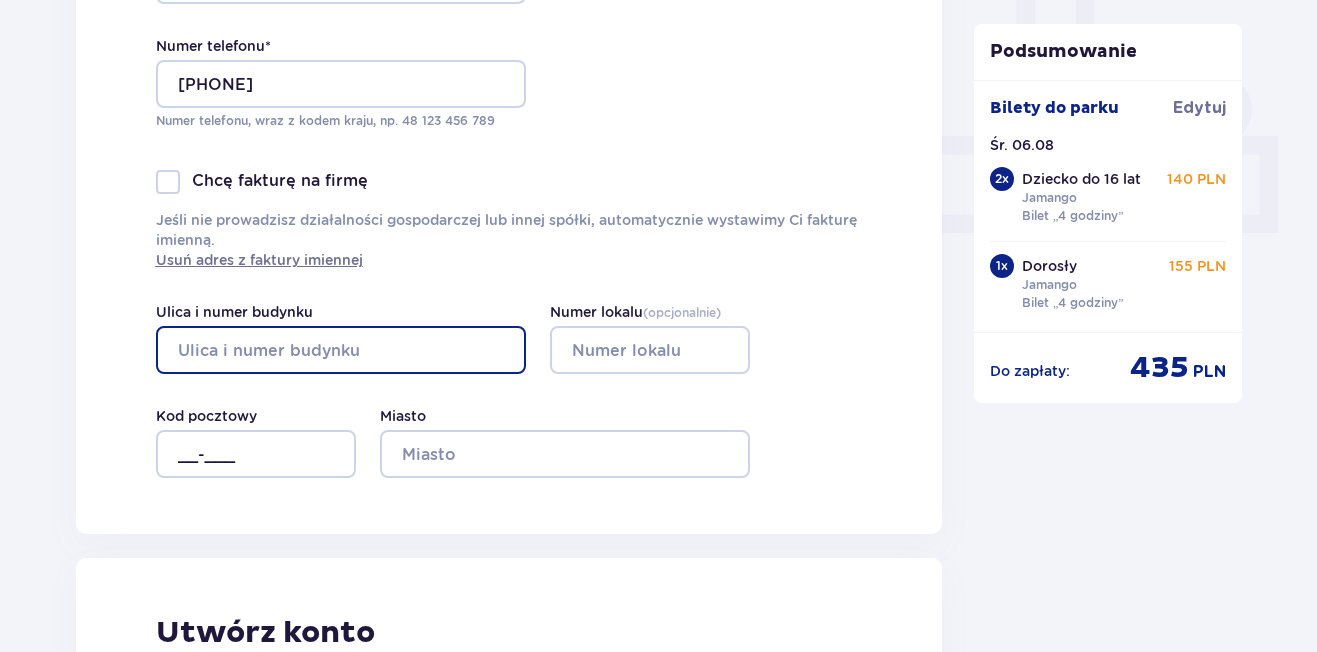 type on "ul. Kosodrzewiny 10" 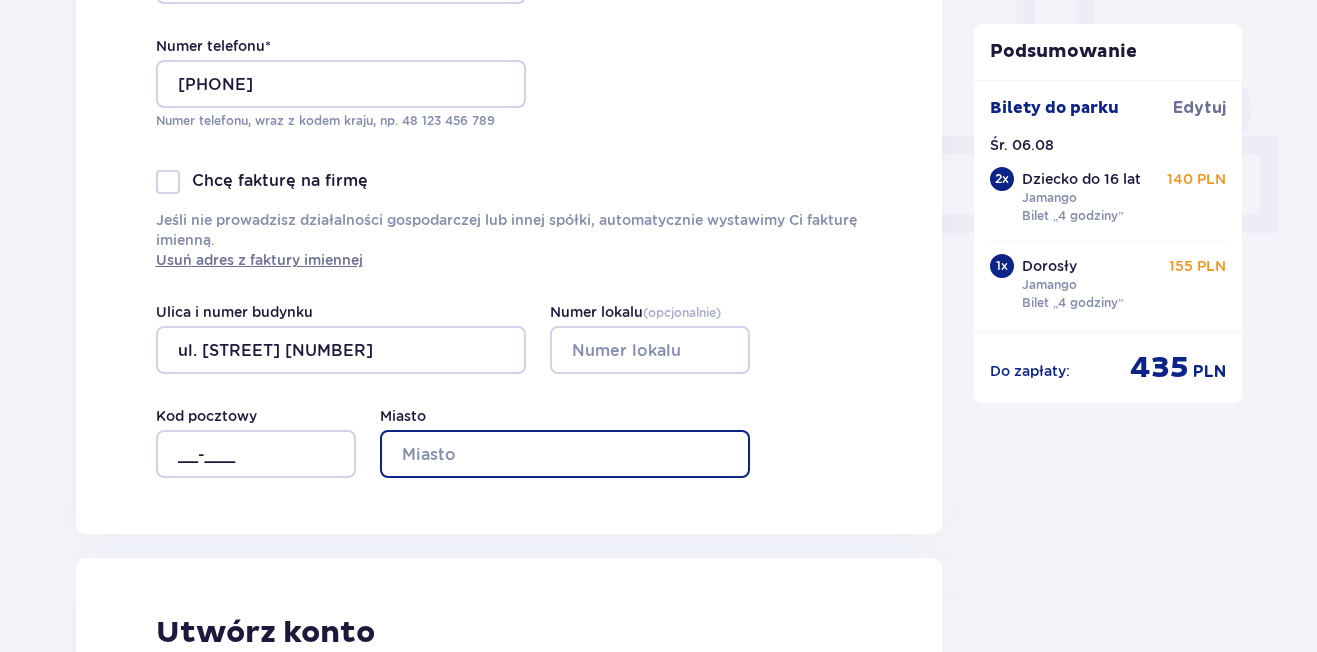 type on "Sułkowice" 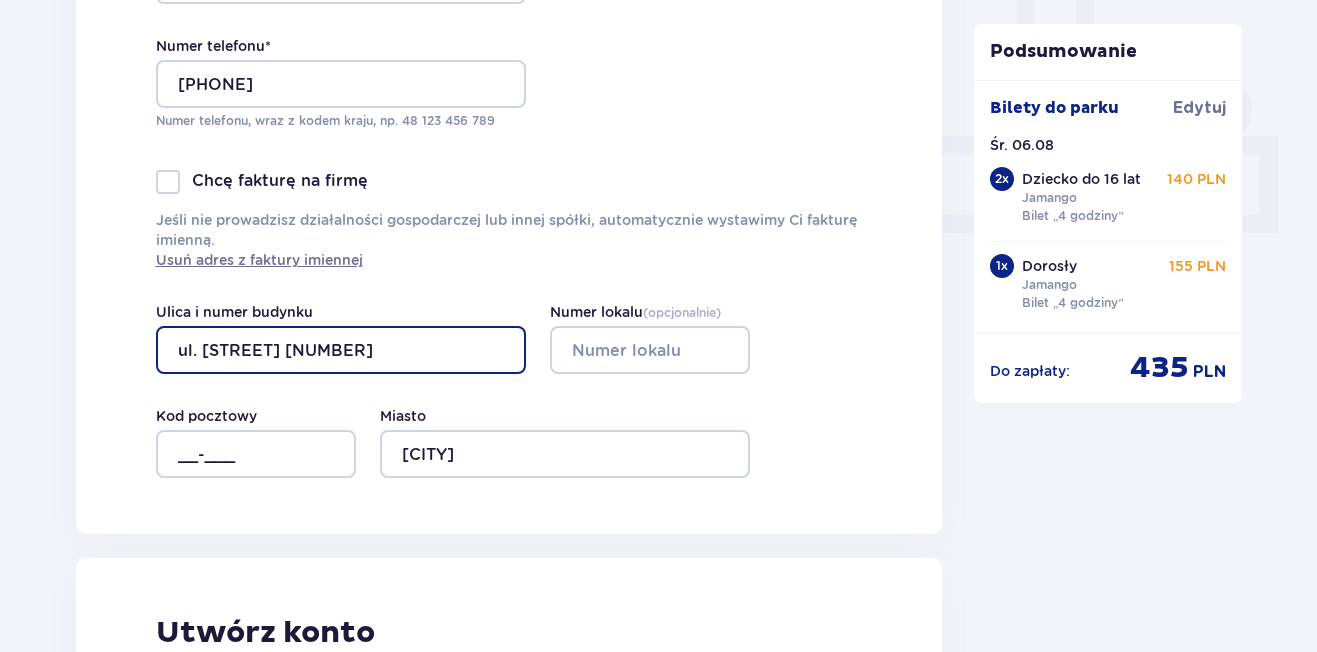 click on "ul. Kosodrzewiny 10" at bounding box center [341, 350] 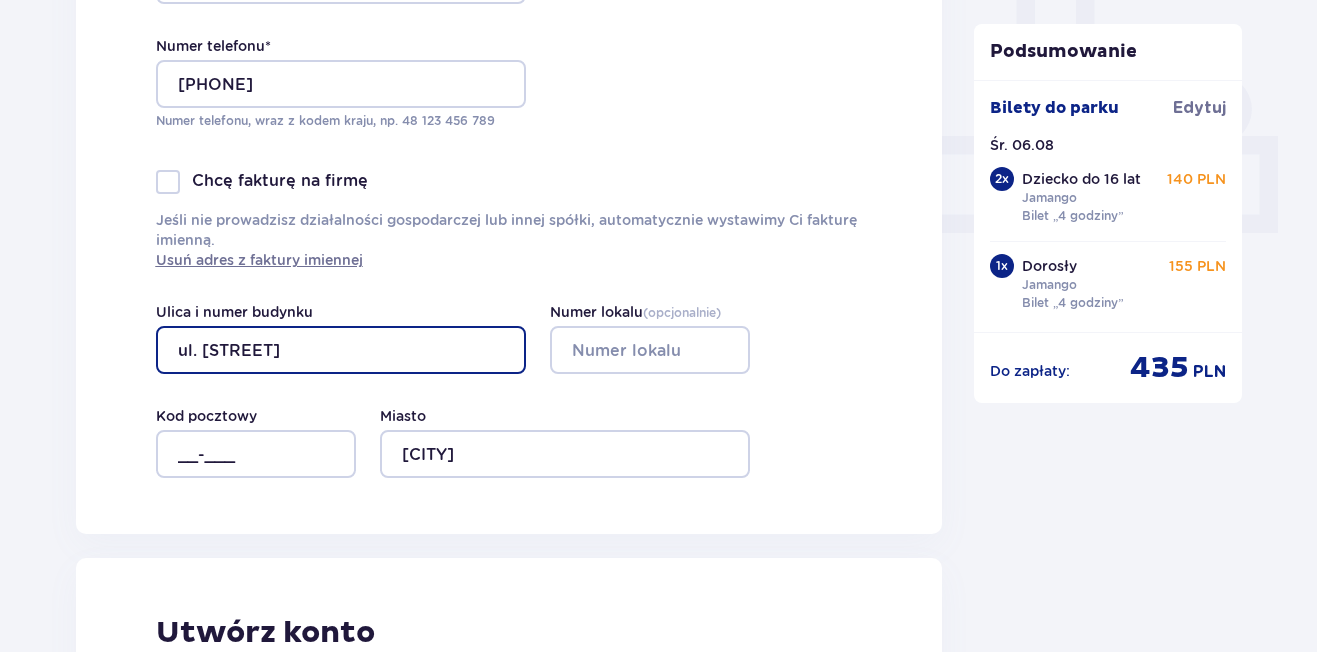 click on "ul. Kosodrzewiny" at bounding box center (341, 350) 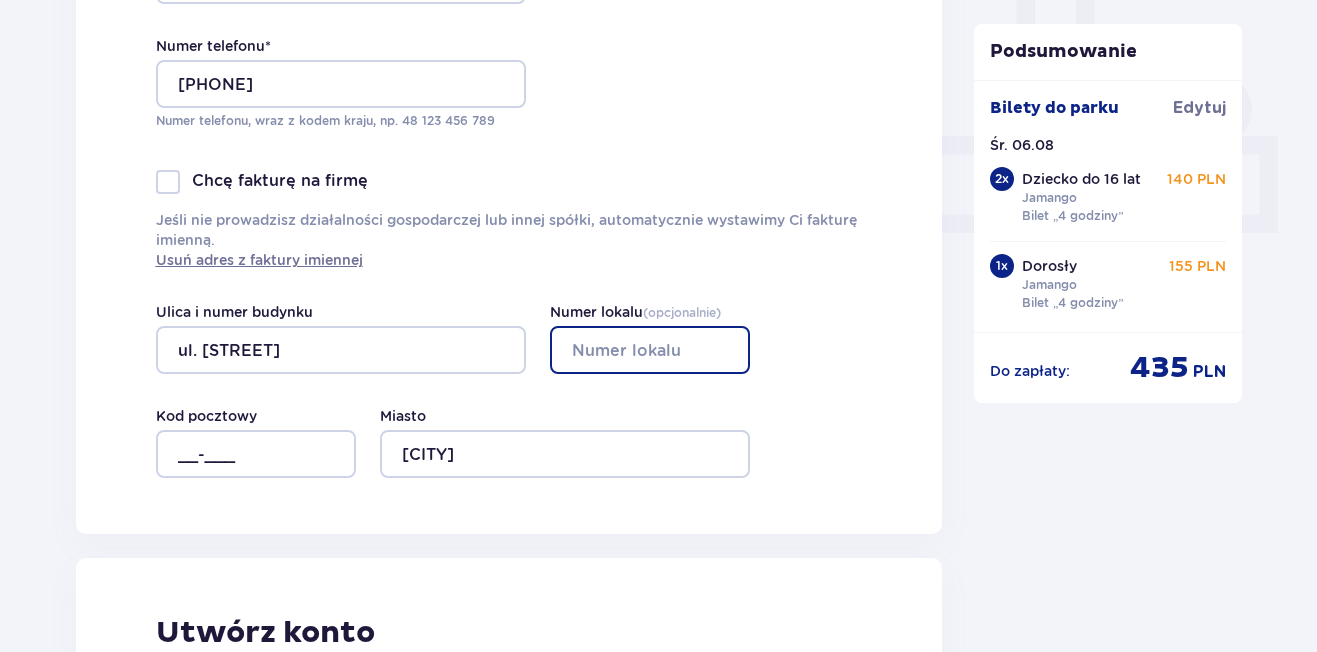 click on "Numer lokalu  ( opcjonalnie )" at bounding box center [650, 350] 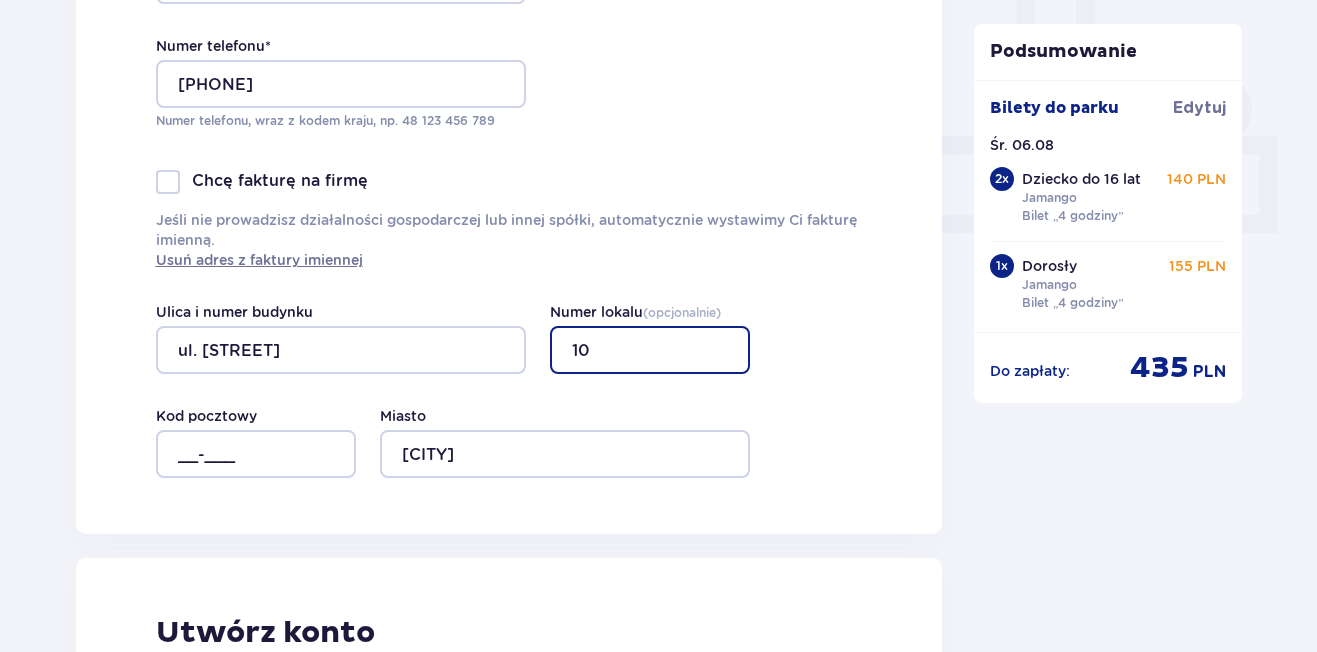 type on "10" 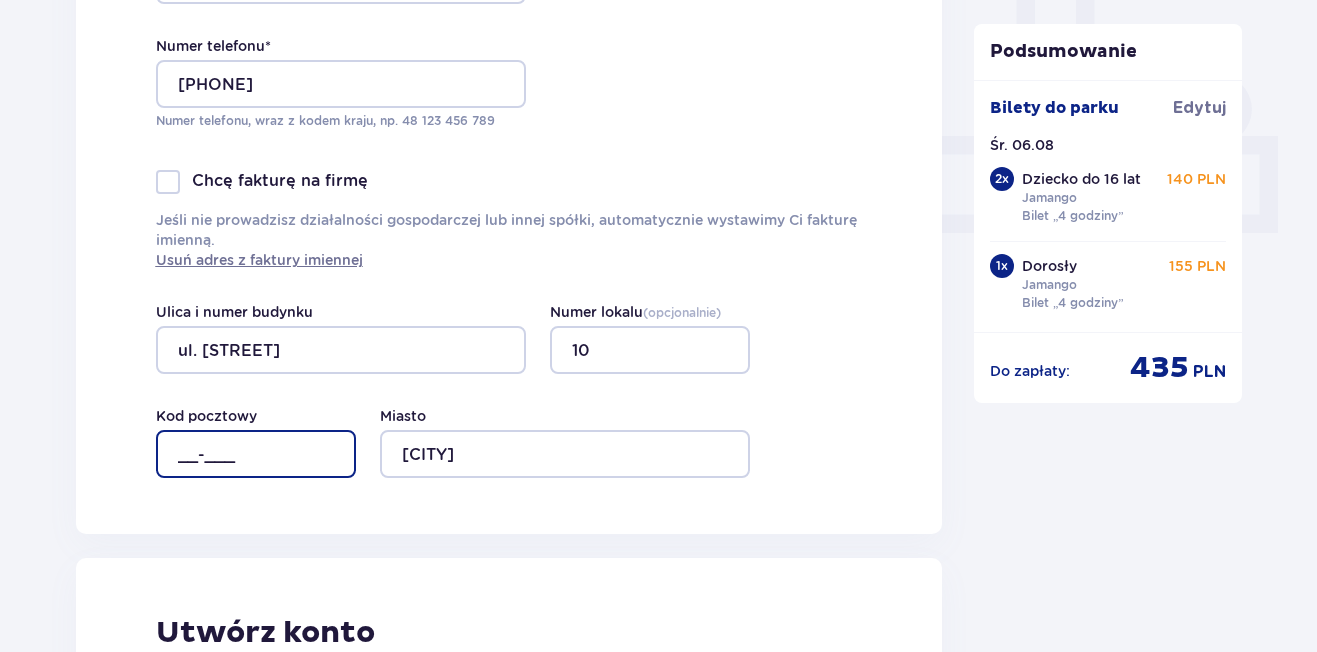 click on "__-___" at bounding box center (256, 454) 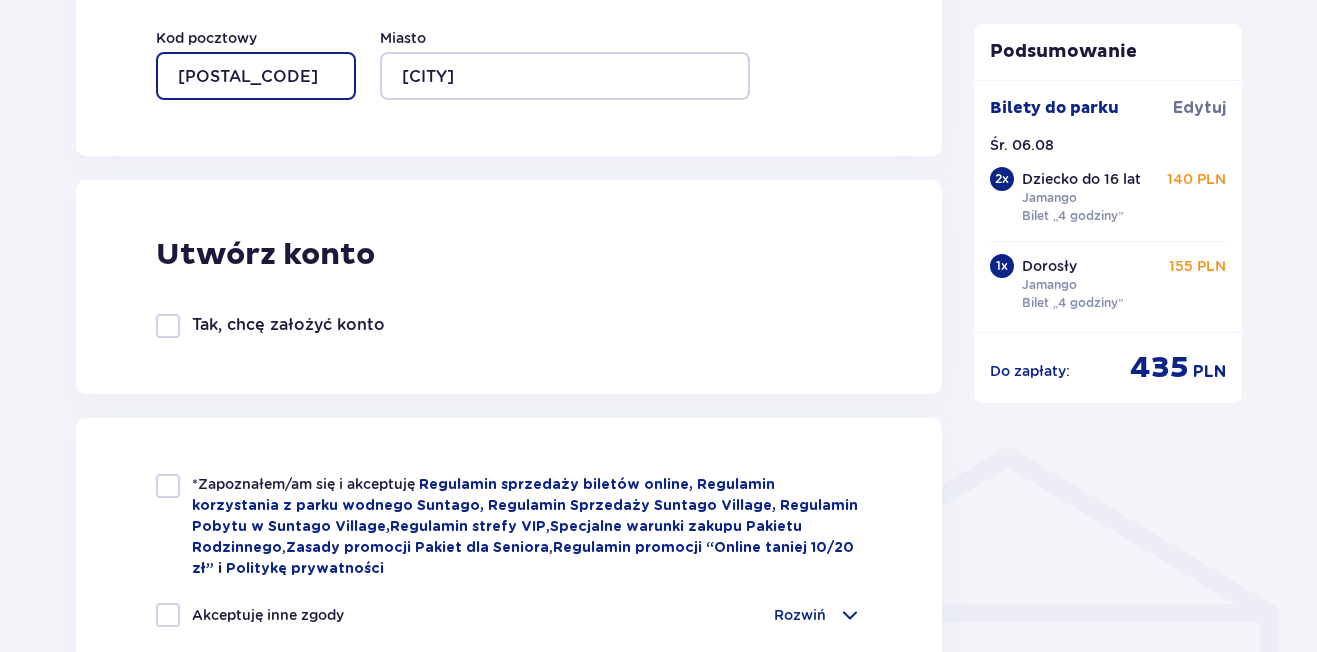 scroll, scrollTop: 1200, scrollLeft: 0, axis: vertical 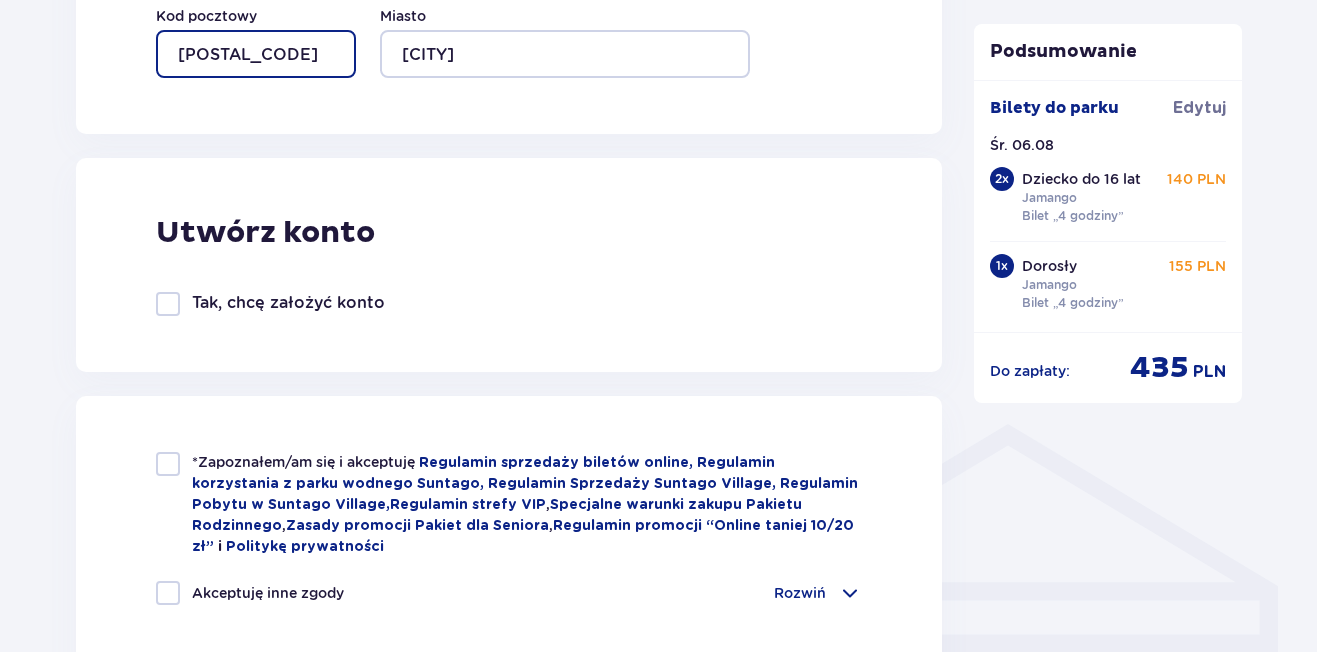 type on "05-650" 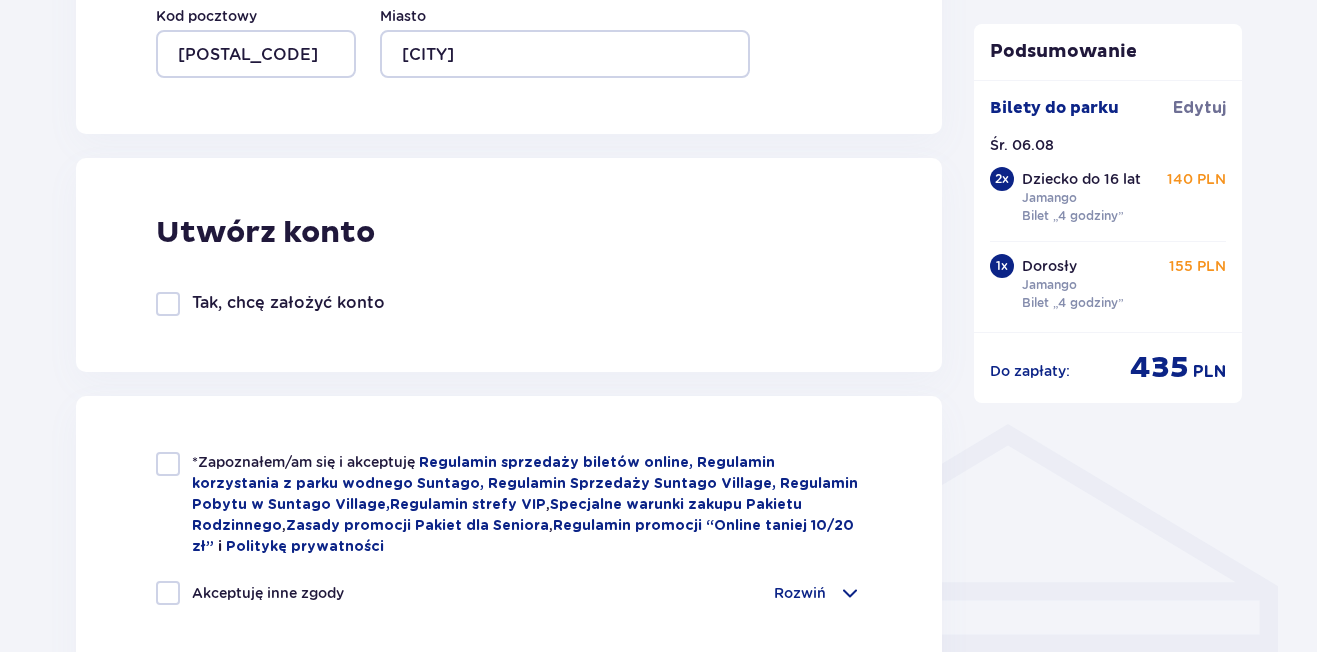 click at bounding box center [168, 304] 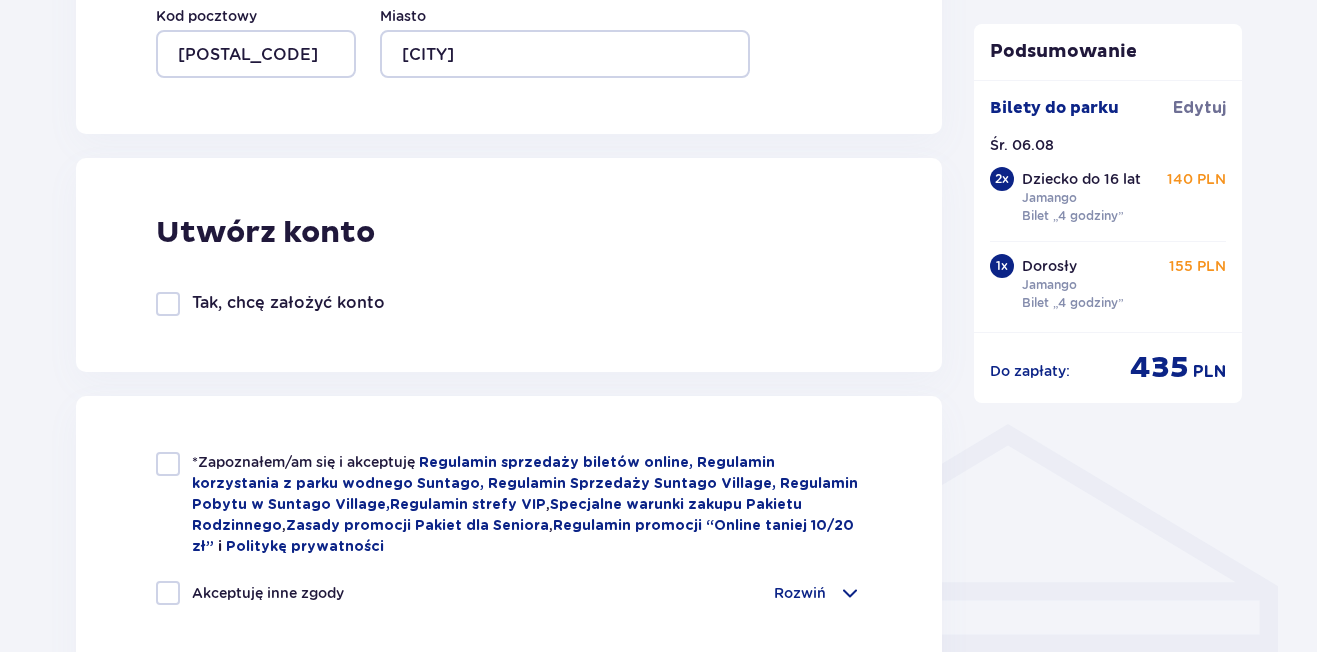 checkbox on "true" 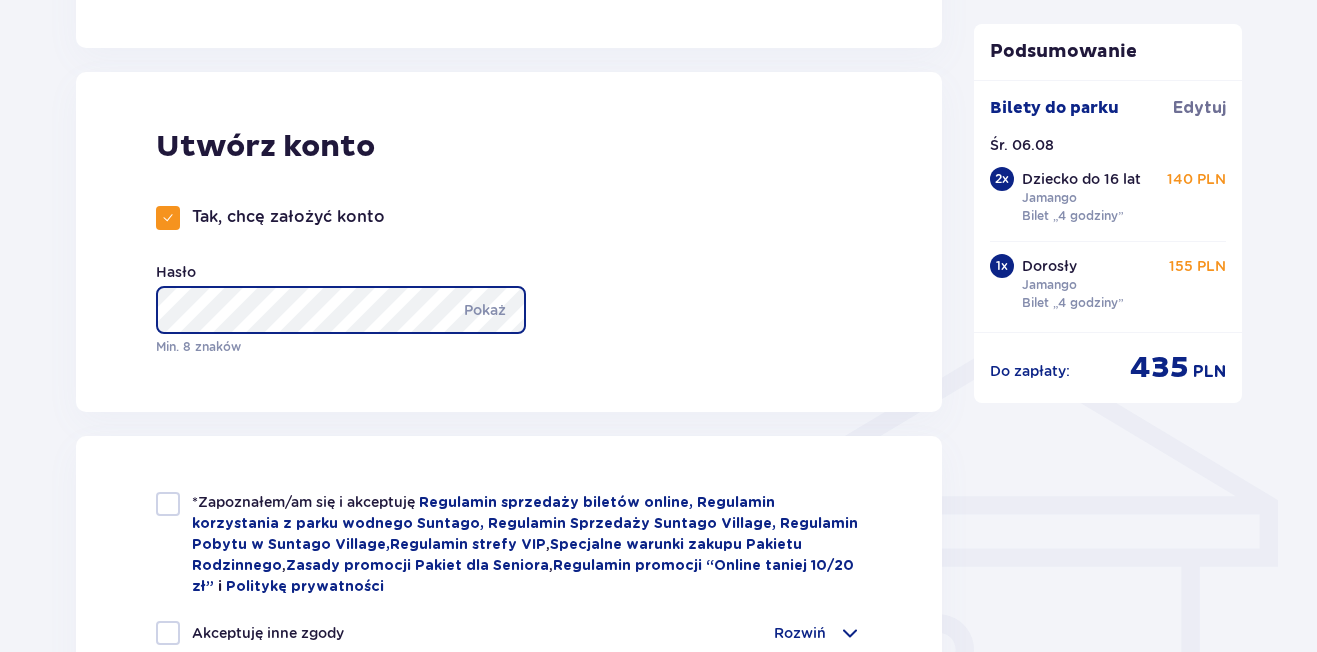 scroll, scrollTop: 1400, scrollLeft: 0, axis: vertical 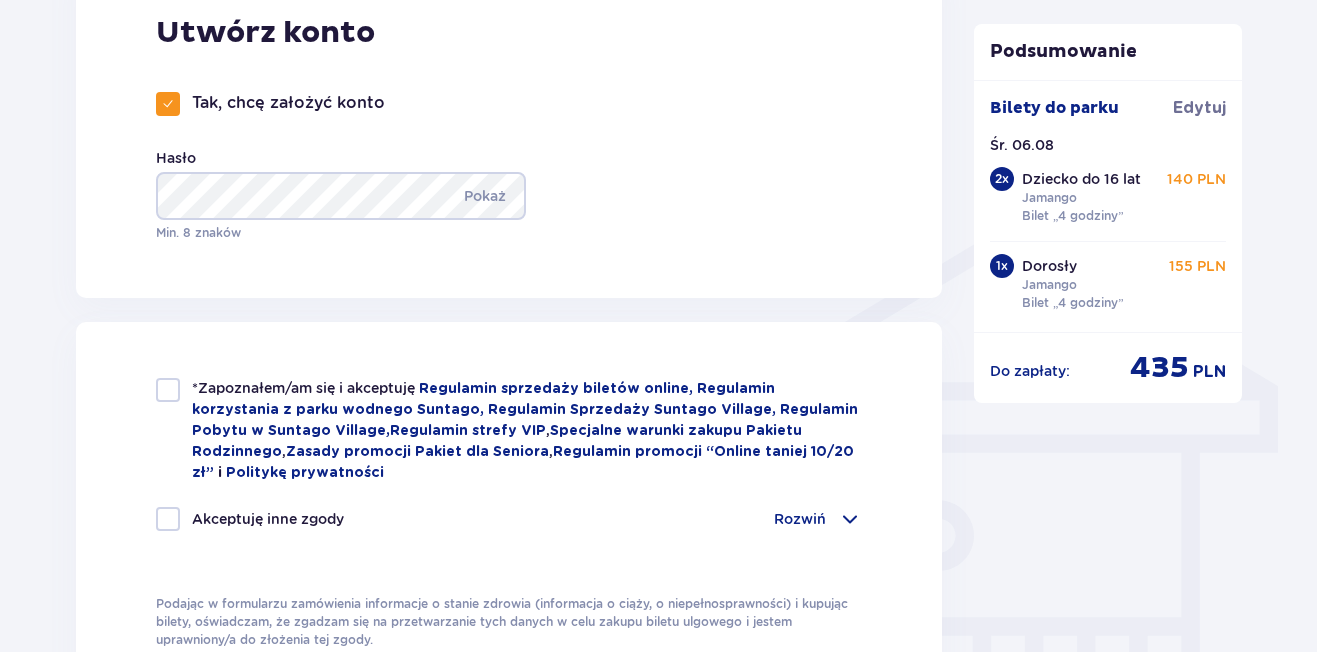 click at bounding box center [168, 390] 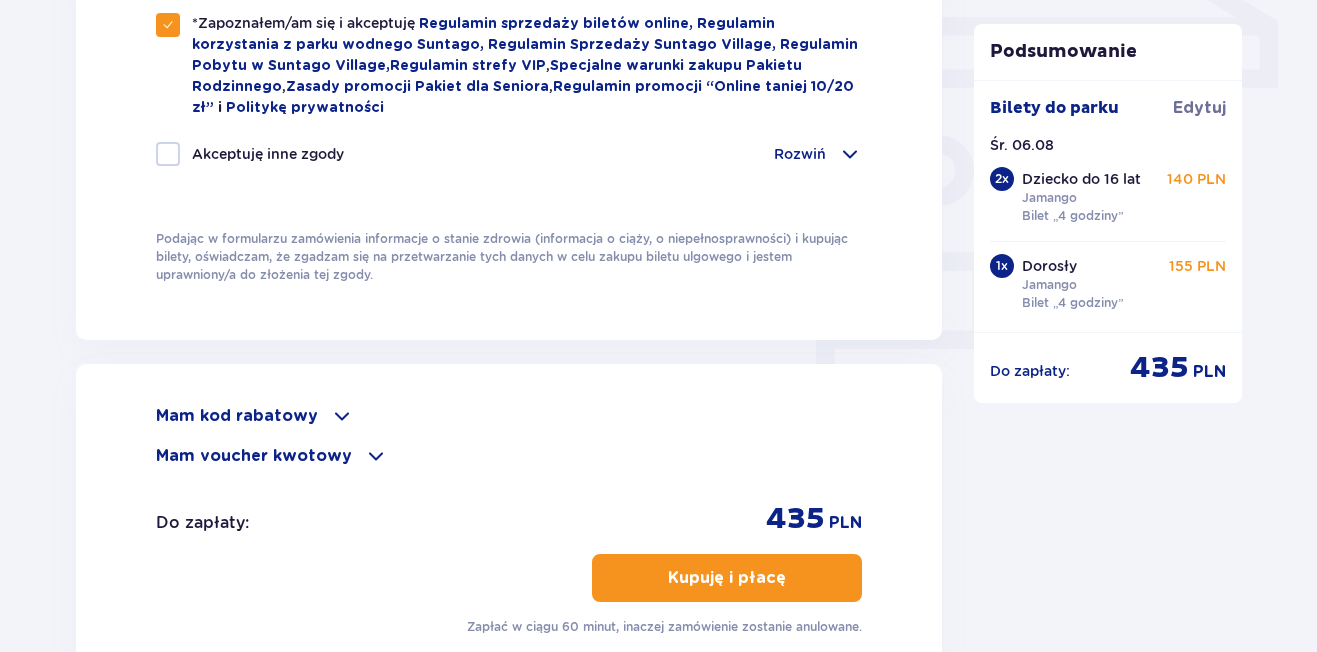 scroll, scrollTop: 1800, scrollLeft: 0, axis: vertical 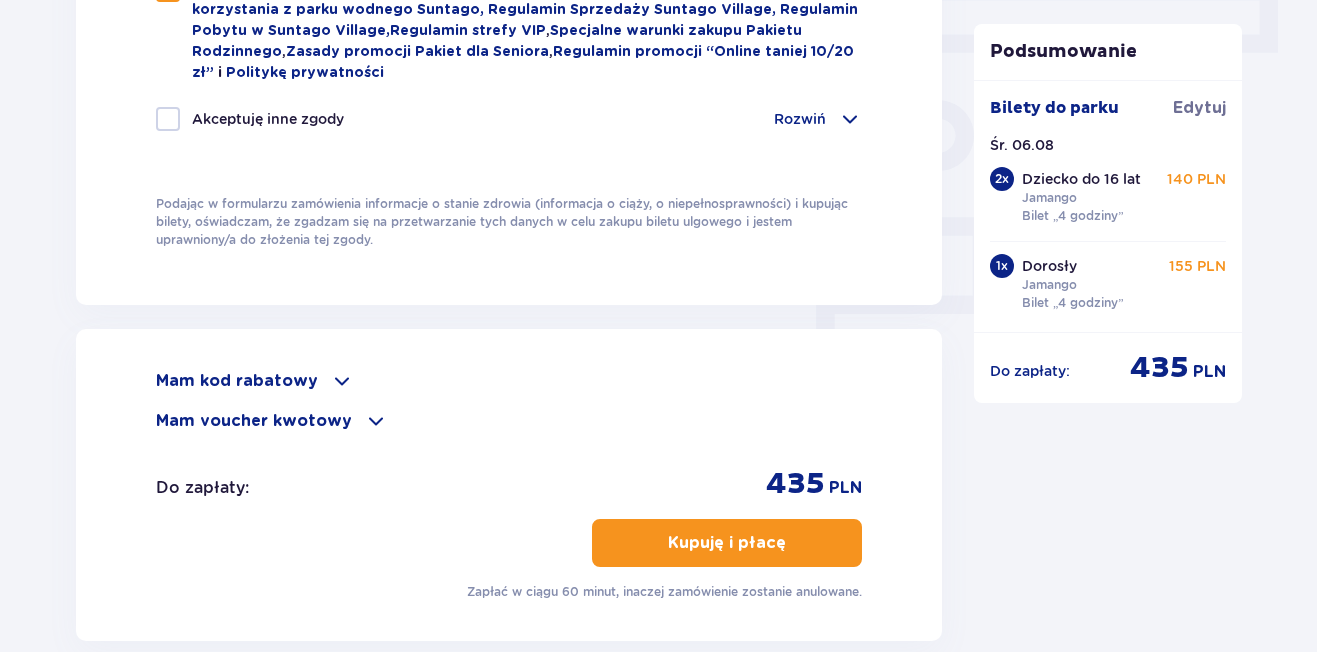 click at bounding box center (342, 381) 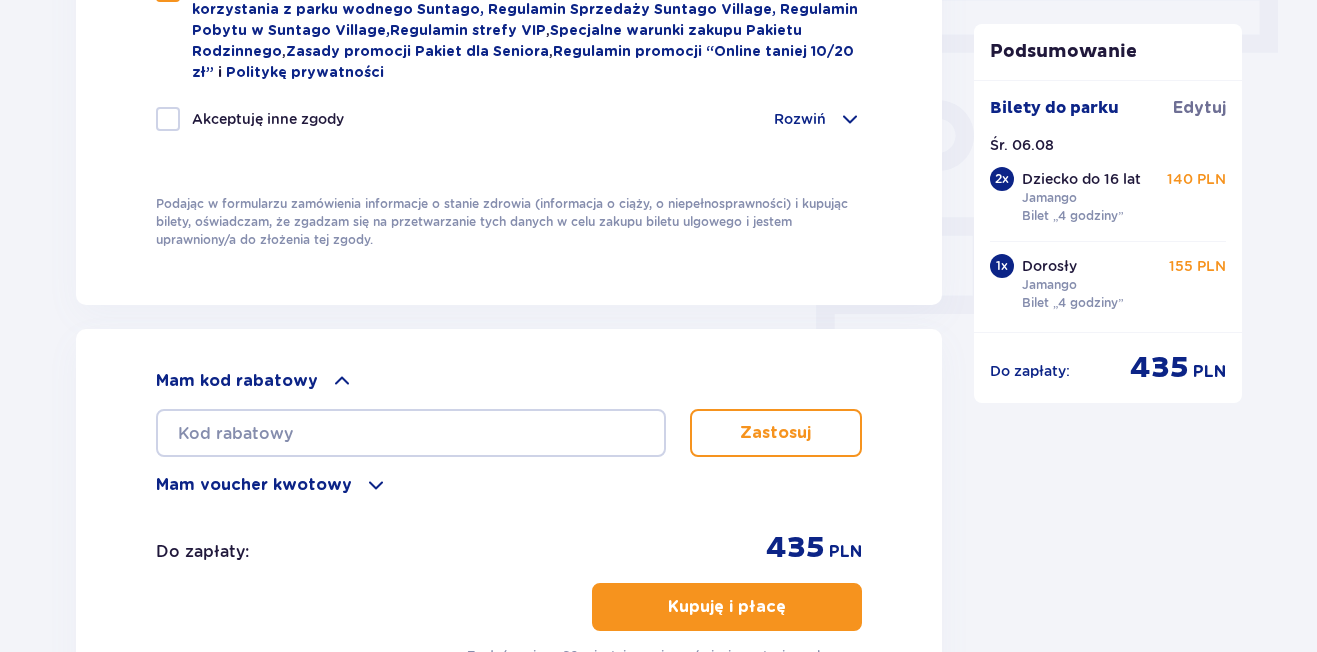click at bounding box center [376, 485] 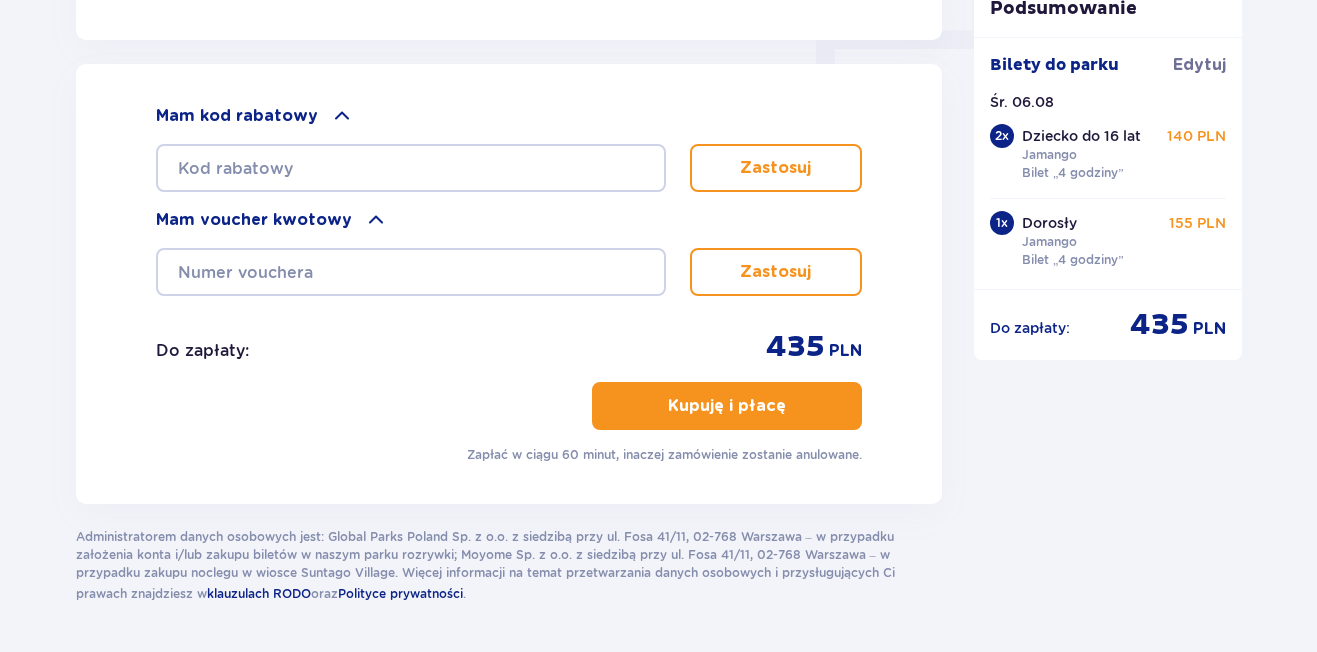 scroll, scrollTop: 2100, scrollLeft: 0, axis: vertical 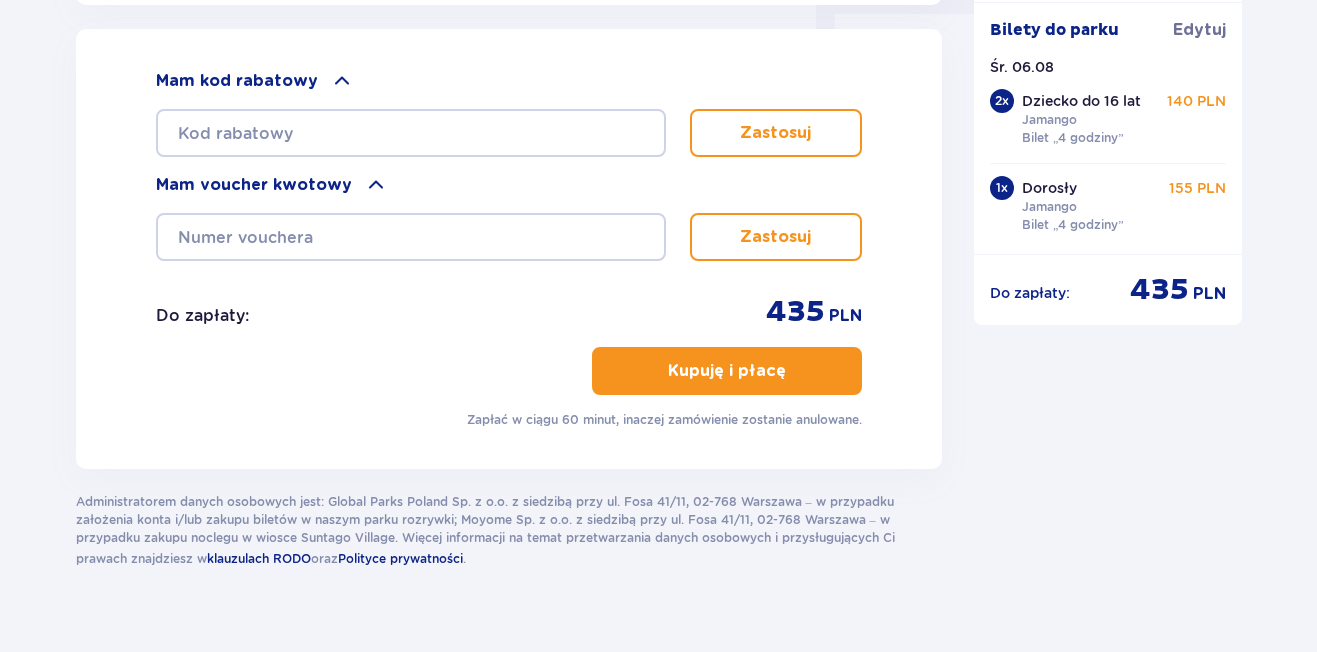 click on "Kupuję i płacę" at bounding box center (727, 371) 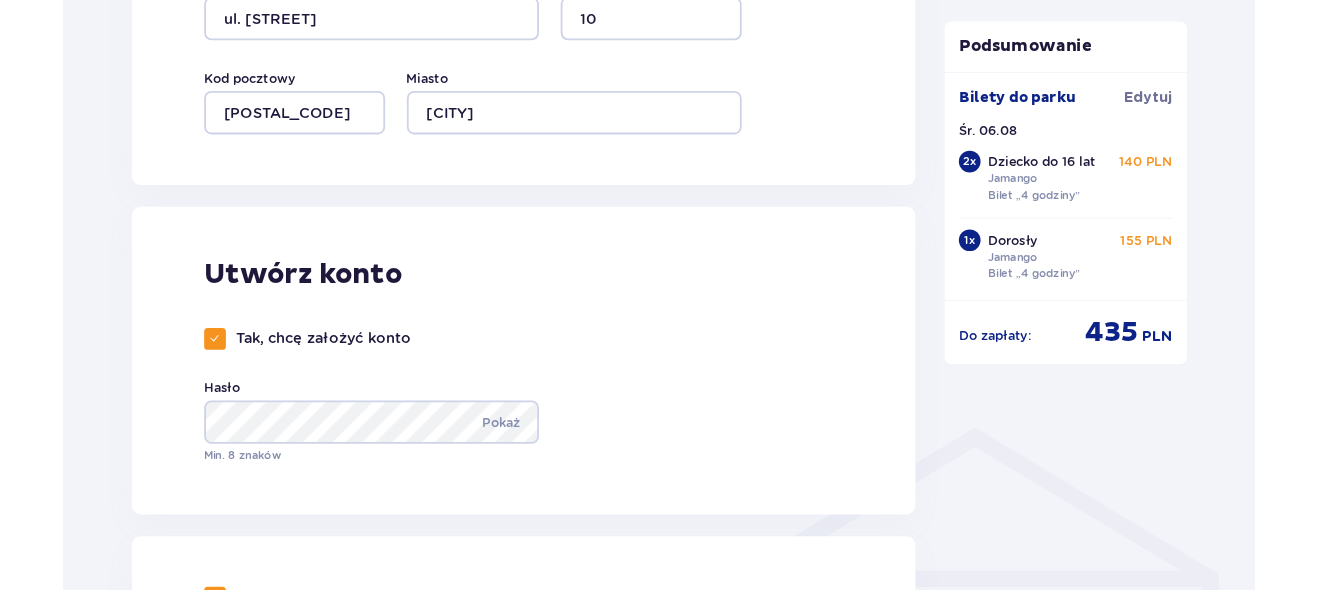 scroll, scrollTop: 1152, scrollLeft: 0, axis: vertical 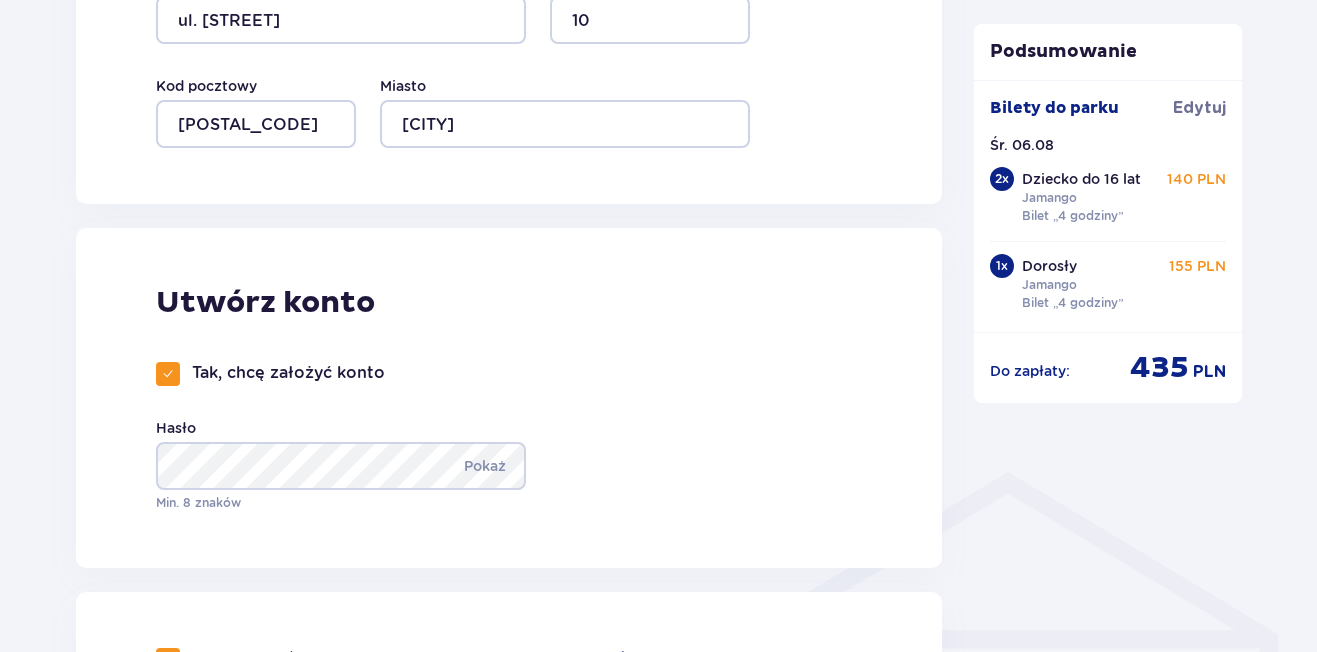 click at bounding box center (168, 374) 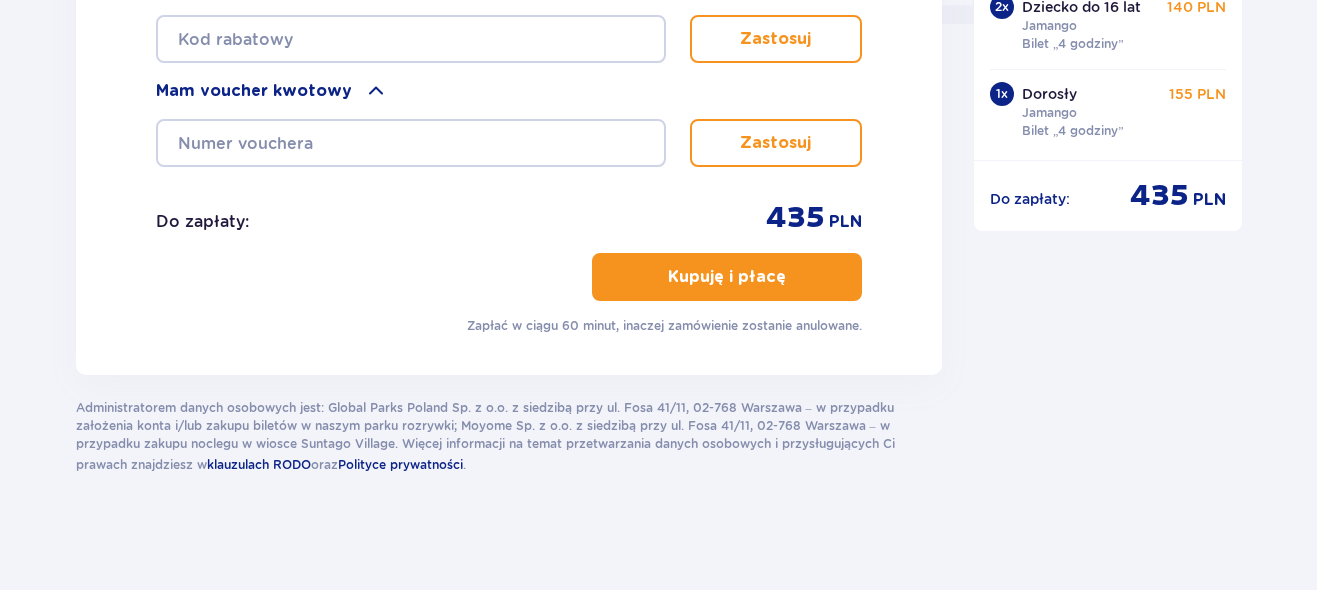 click on "Kupuję i płacę" at bounding box center (727, 277) 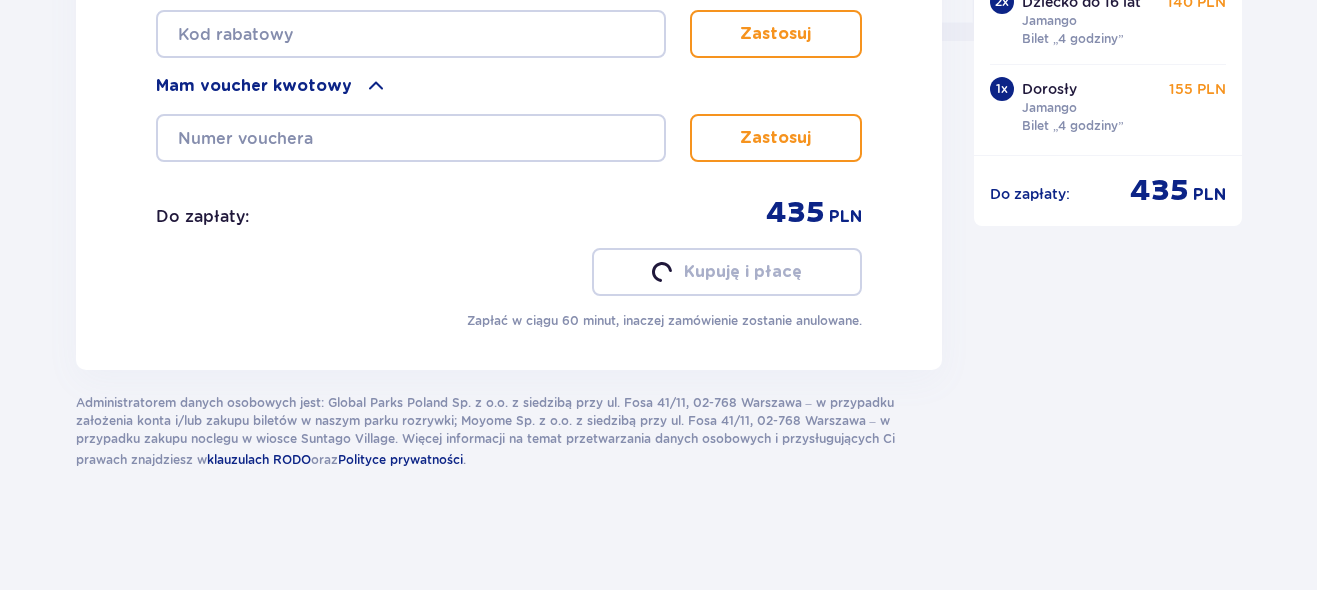 scroll, scrollTop: 2068, scrollLeft: 0, axis: vertical 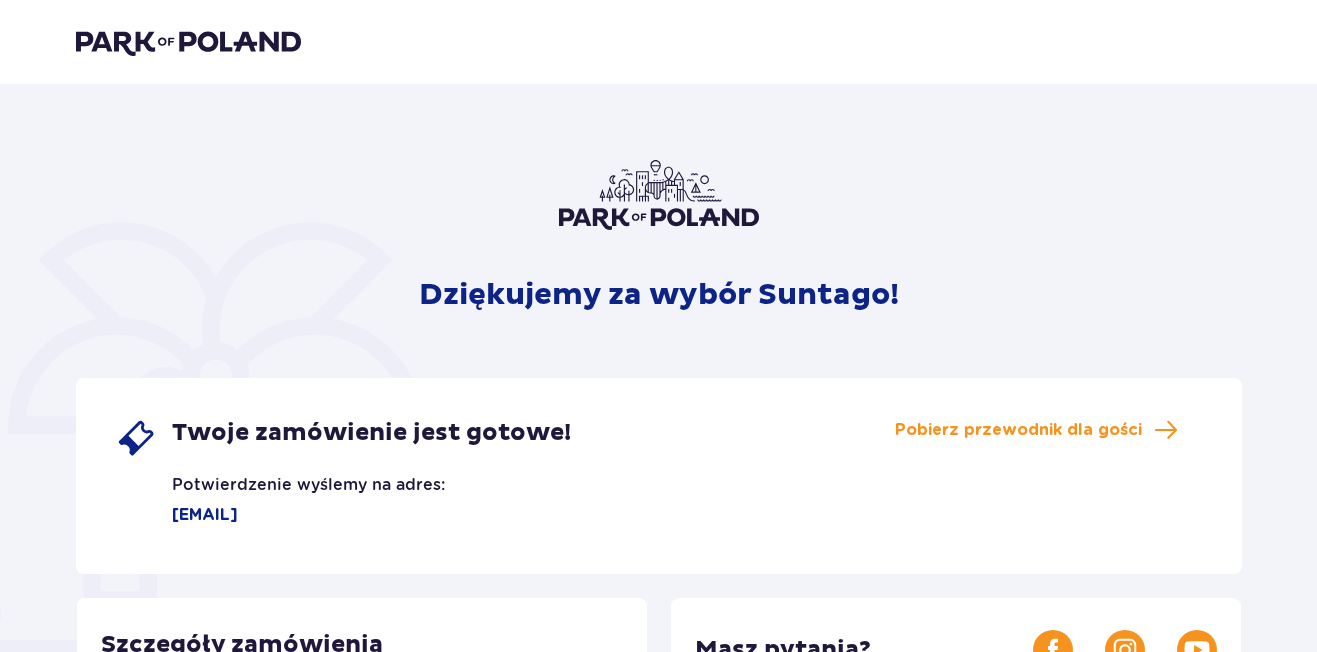 click at bounding box center [188, 42] 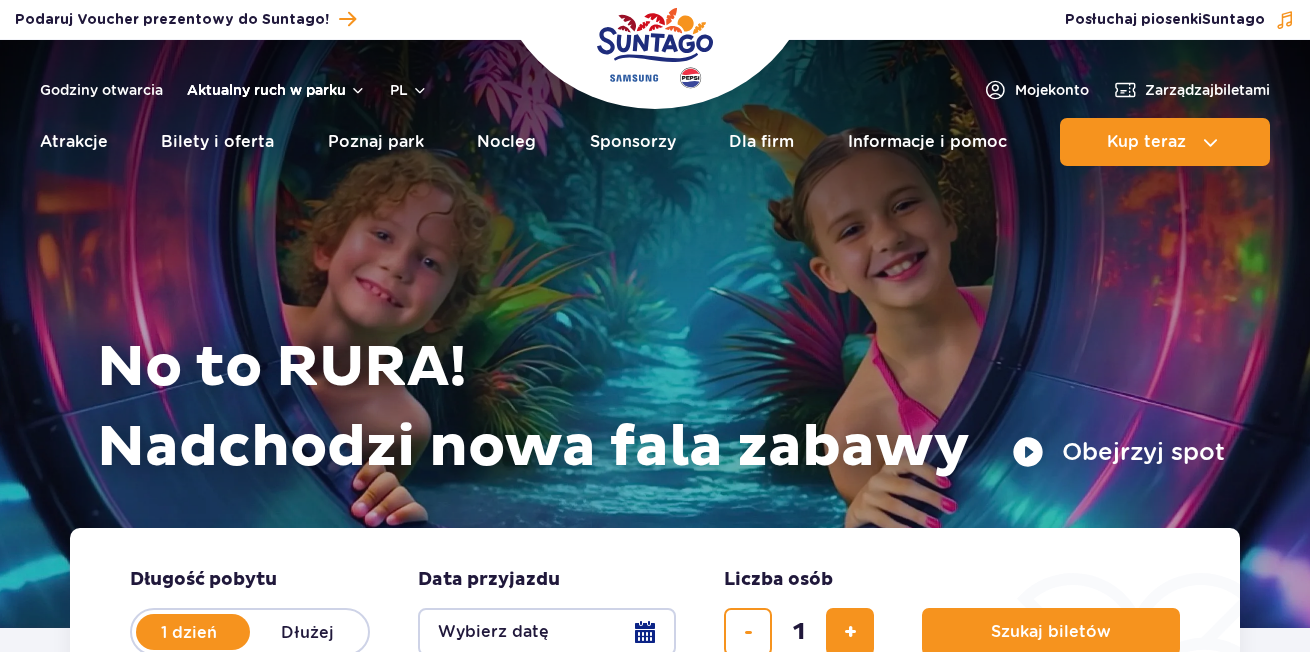 scroll, scrollTop: 0, scrollLeft: 0, axis: both 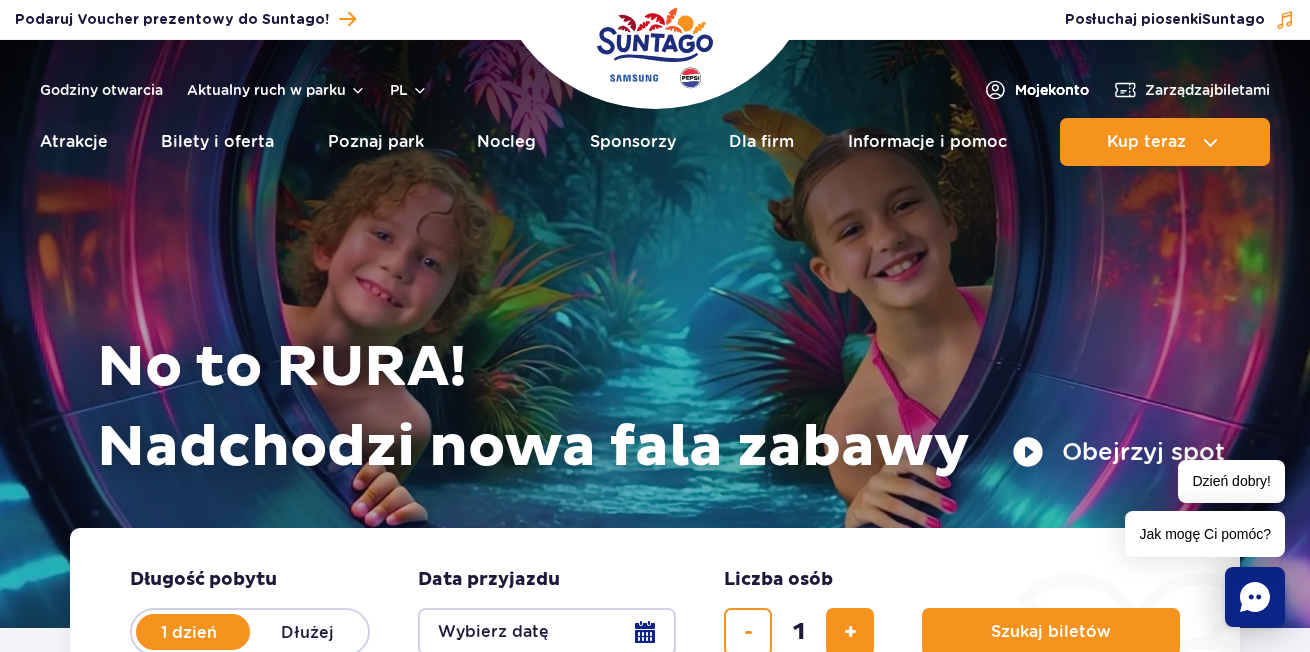 click on "Moje  konto" at bounding box center (1052, 90) 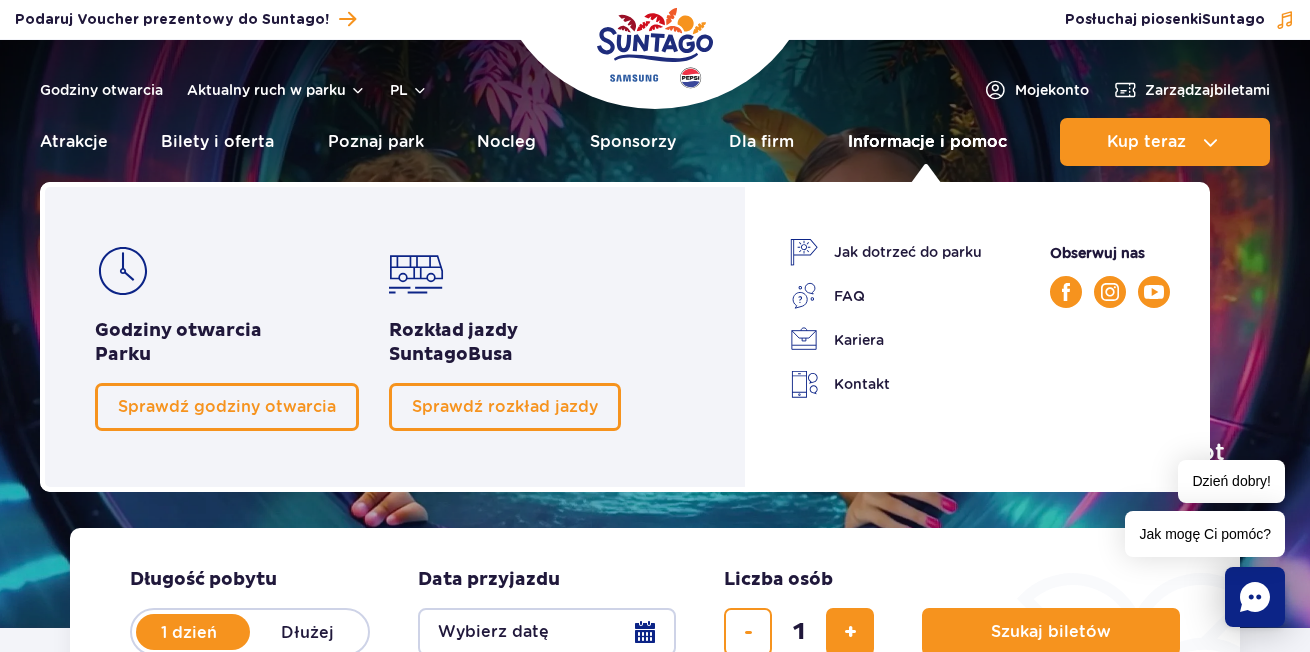 click on "Informacje i pomoc" at bounding box center (927, 142) 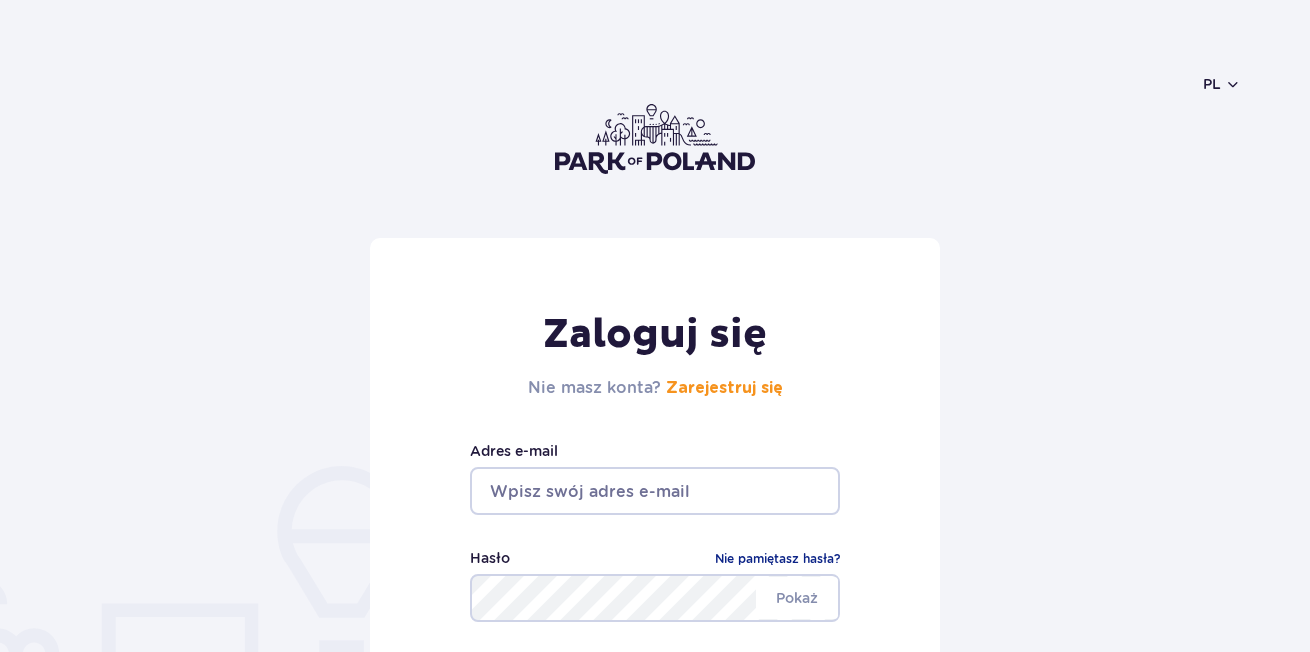 scroll, scrollTop: 300, scrollLeft: 0, axis: vertical 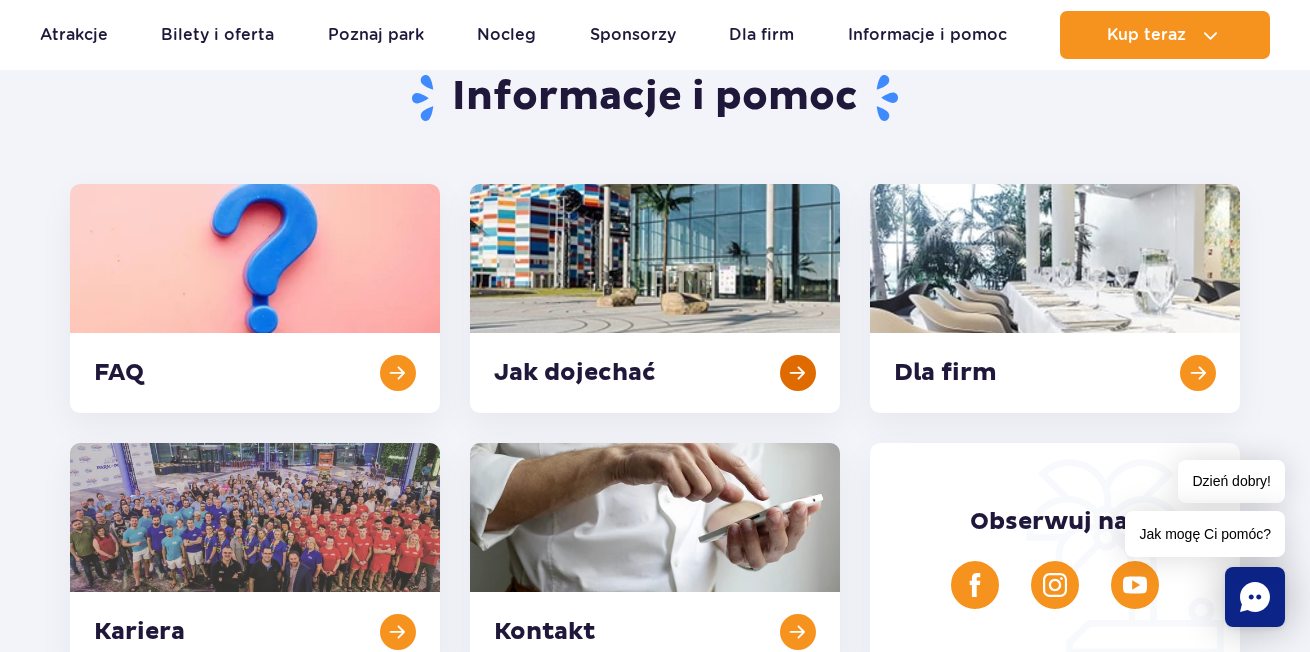 click at bounding box center [655, 298] 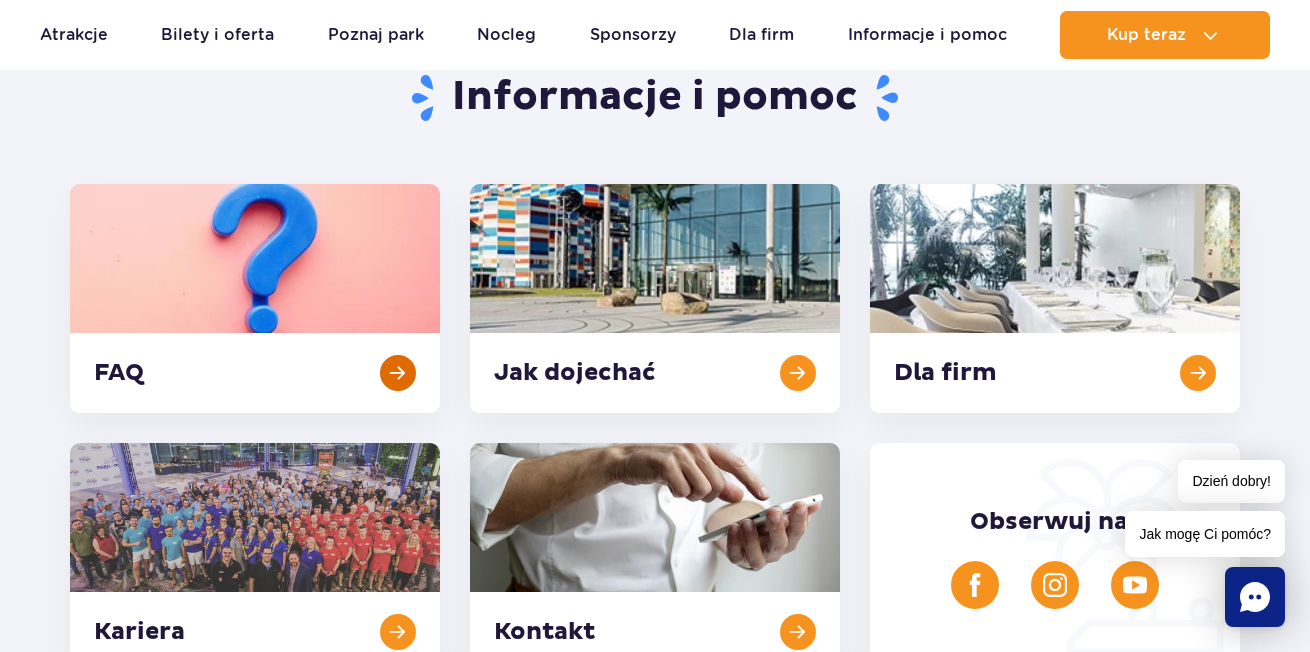 click at bounding box center (255, 298) 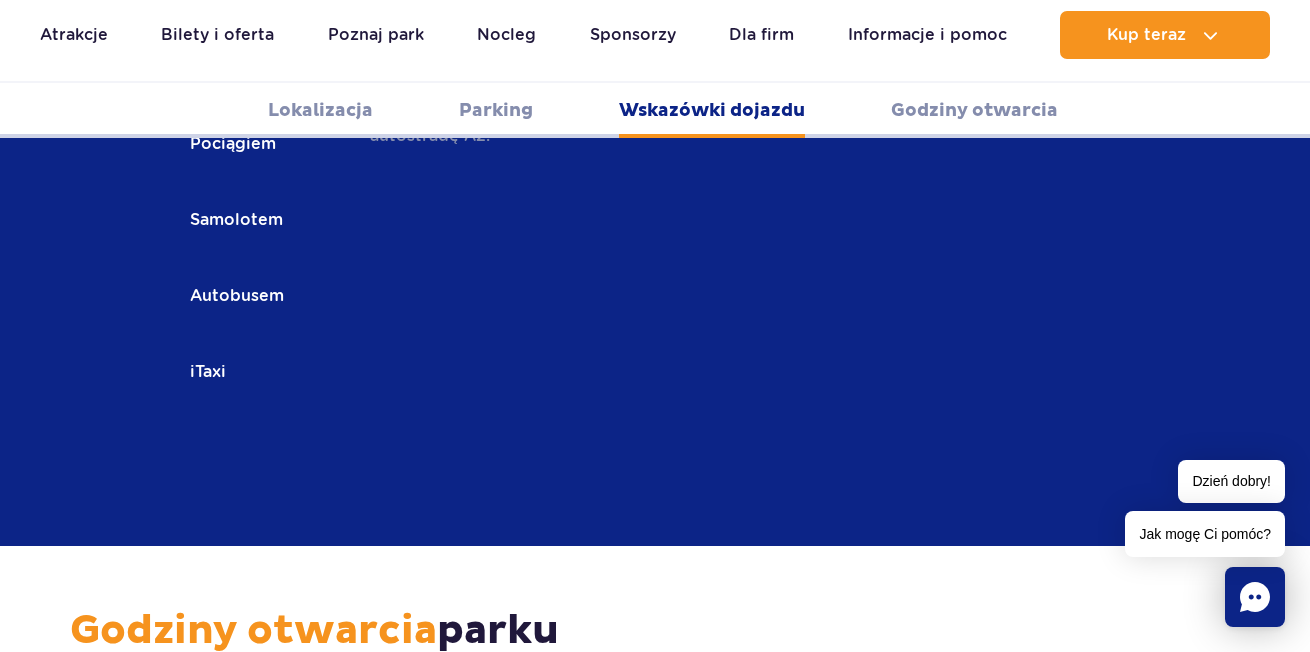 scroll, scrollTop: 3061, scrollLeft: 0, axis: vertical 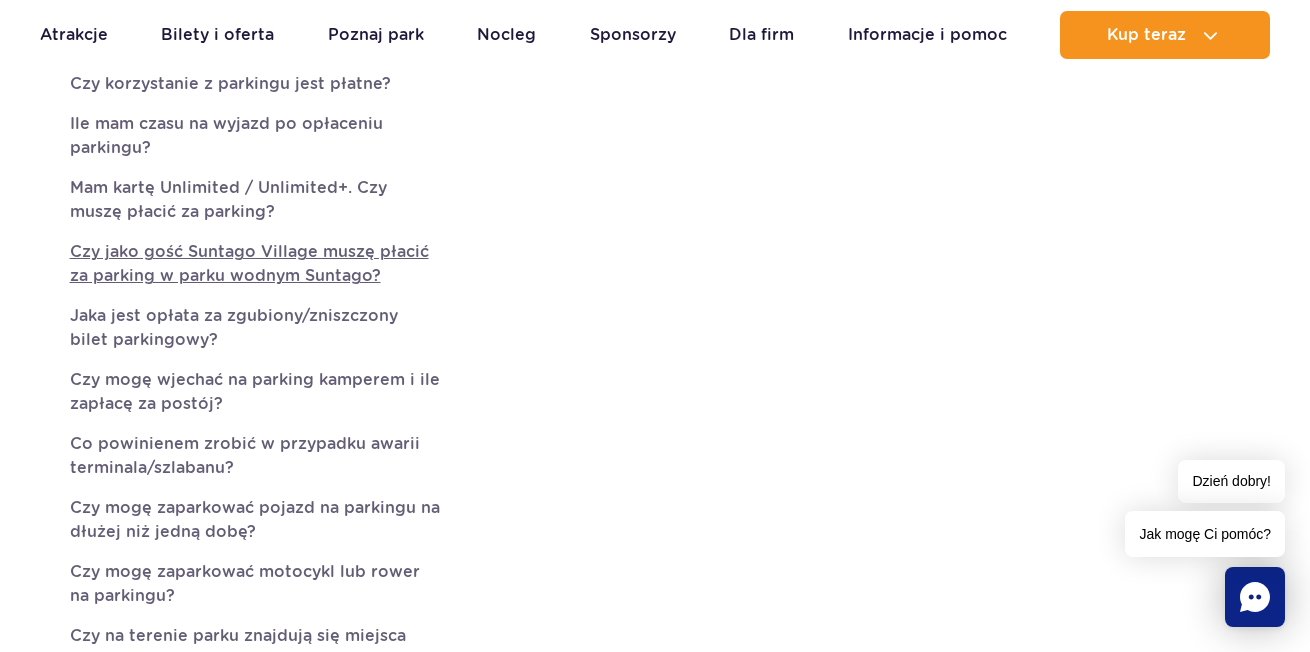 click on "Czy jako gość Suntago Village muszę płacić za parking w parku wodnym Suntago?" at bounding box center [255, 264] 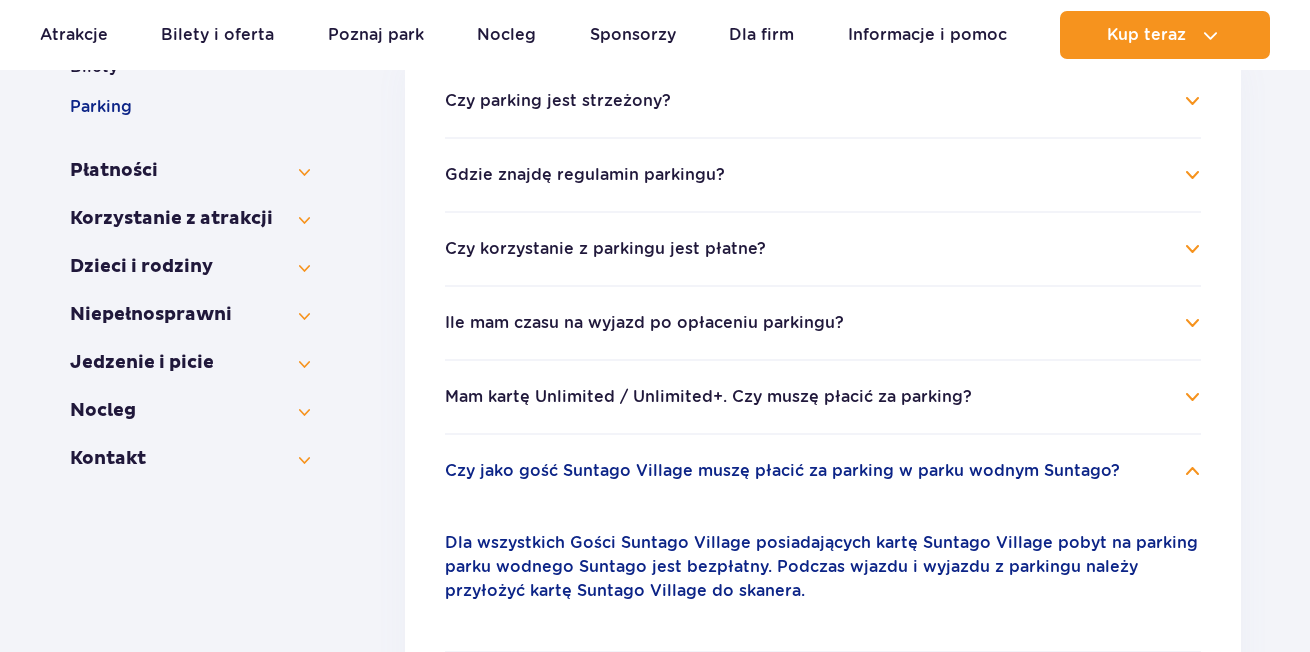 scroll, scrollTop: 0, scrollLeft: 0, axis: both 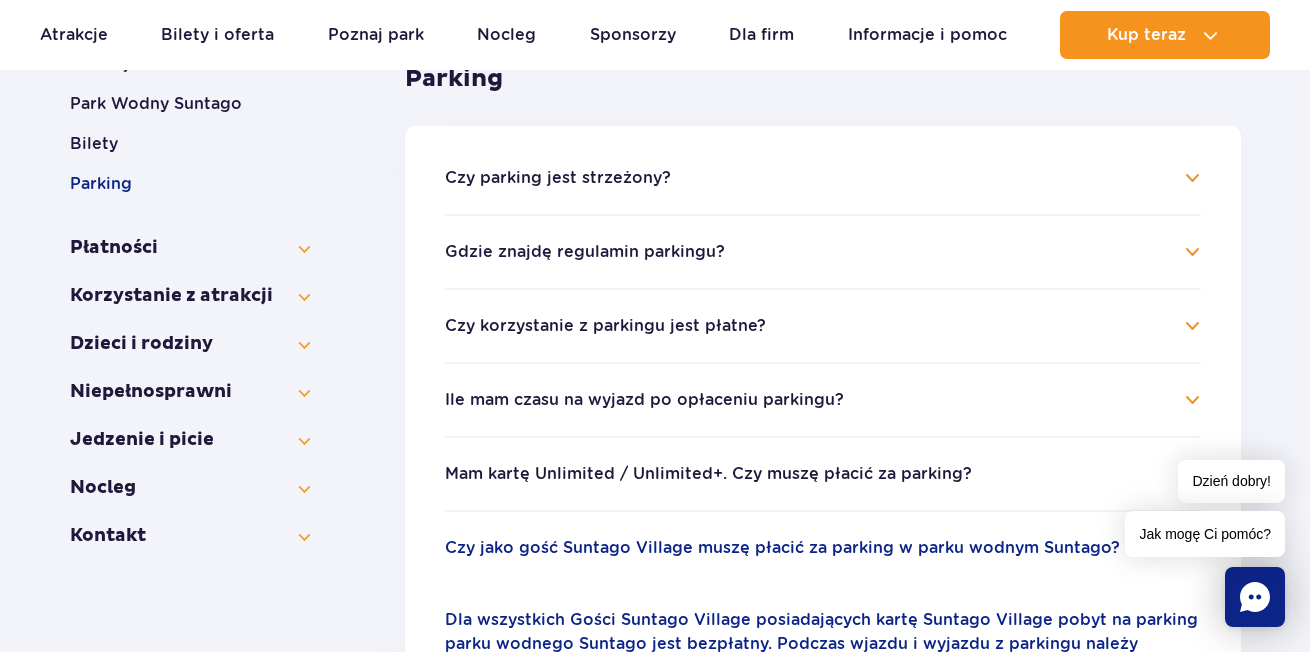 click on "Czy korzystanie z parkingu jest płatne?" at bounding box center [605, 326] 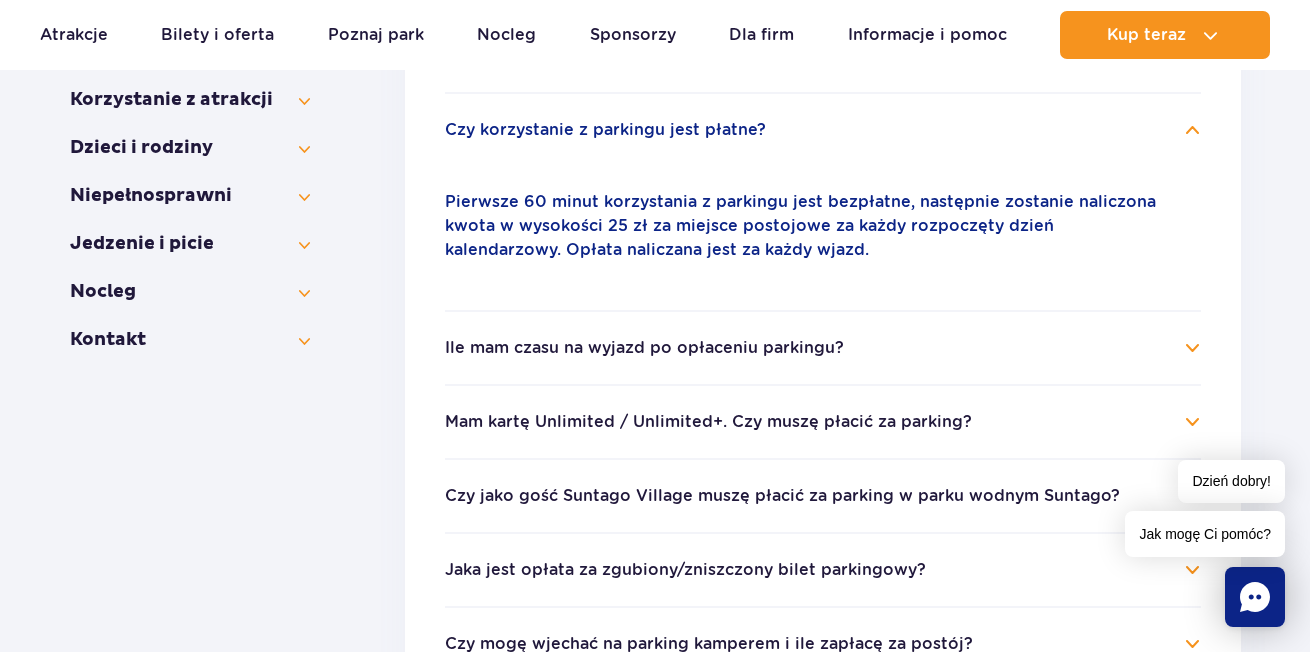 scroll, scrollTop: 618, scrollLeft: 0, axis: vertical 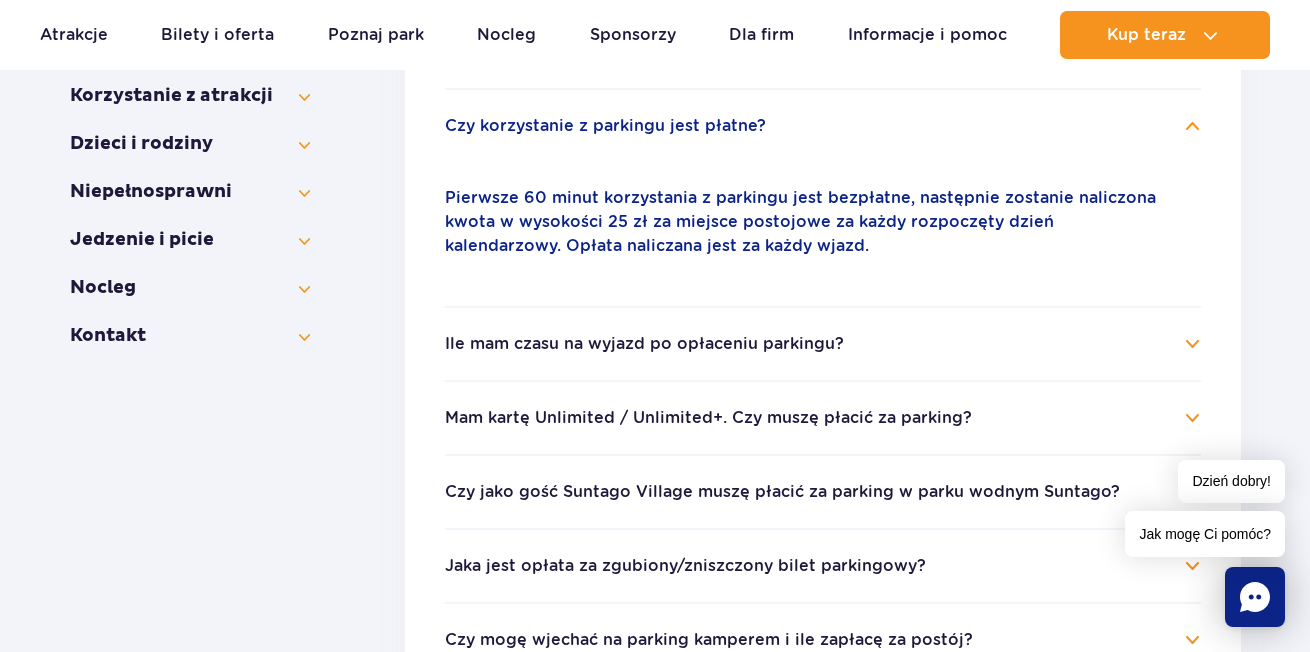 click on "Ile mam czasu na wyjazd po opłaceniu parkingu?" at bounding box center [644, 344] 